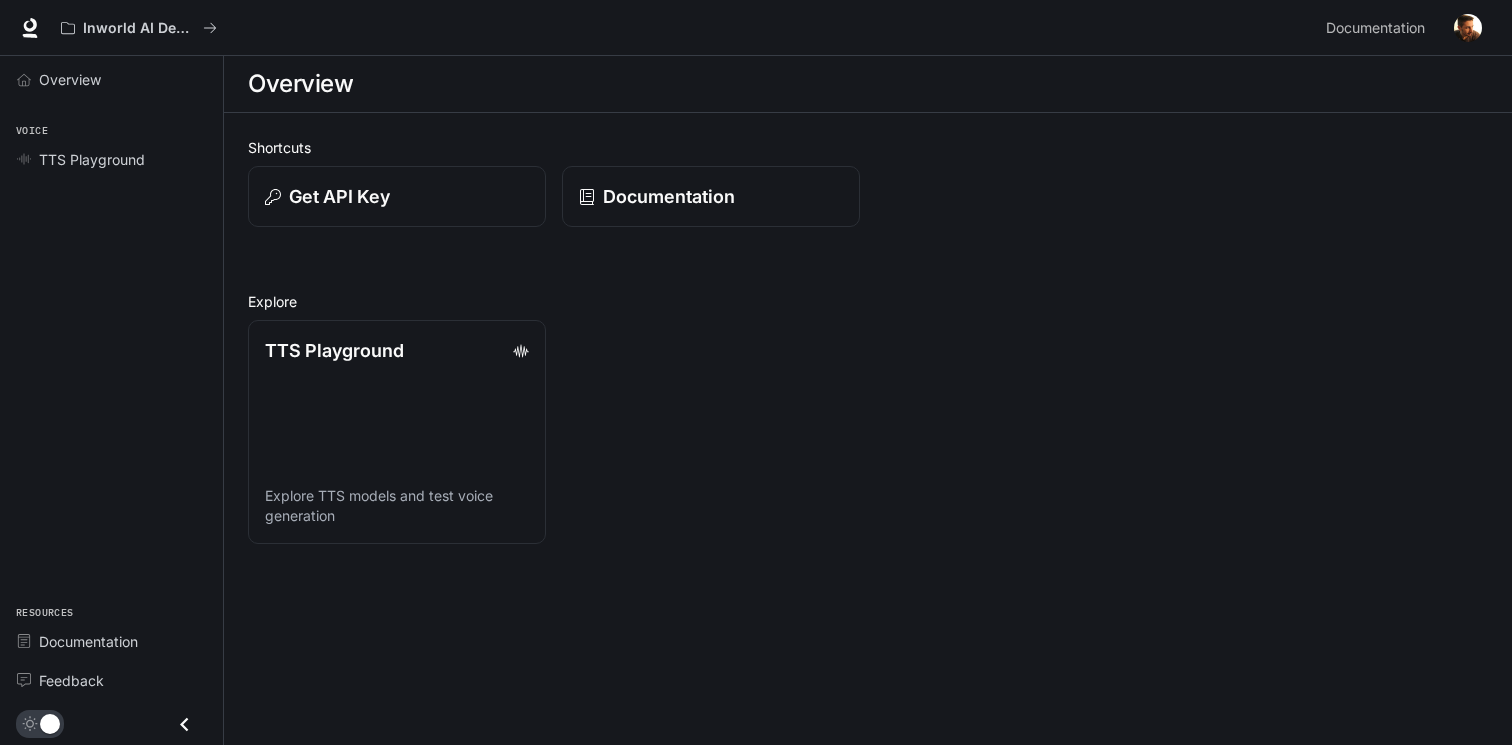 scroll, scrollTop: 0, scrollLeft: 0, axis: both 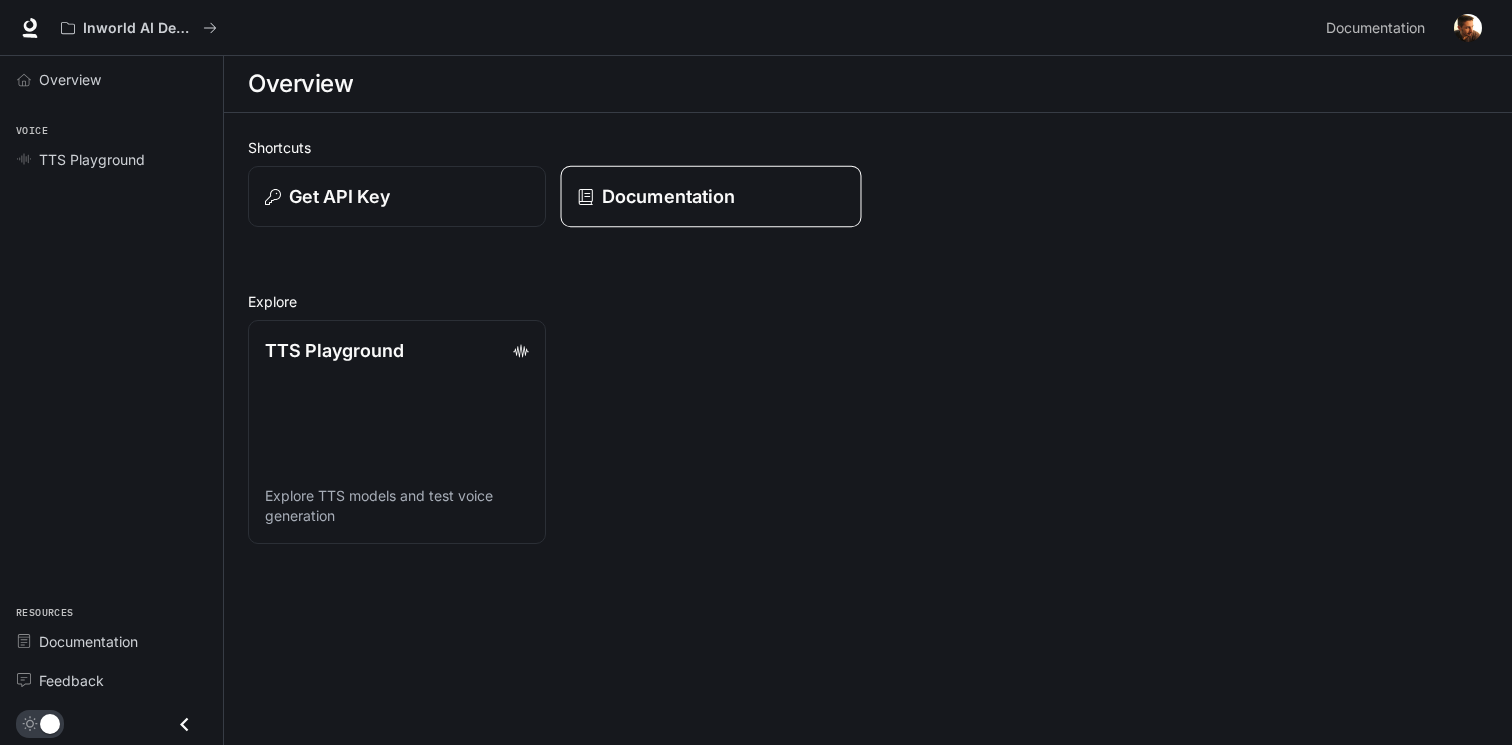 click on "Documentation" at bounding box center (711, 196) 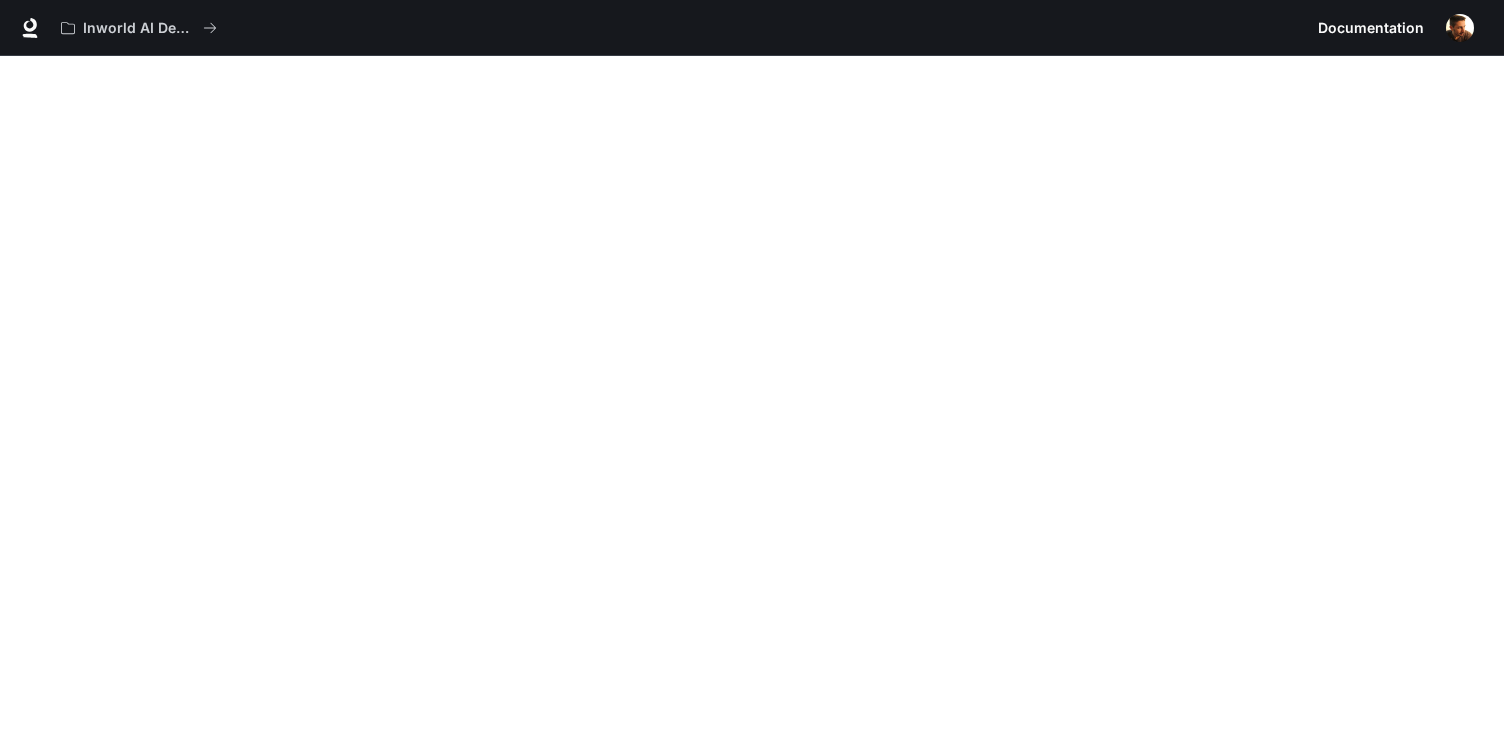 scroll, scrollTop: 56, scrollLeft: 0, axis: vertical 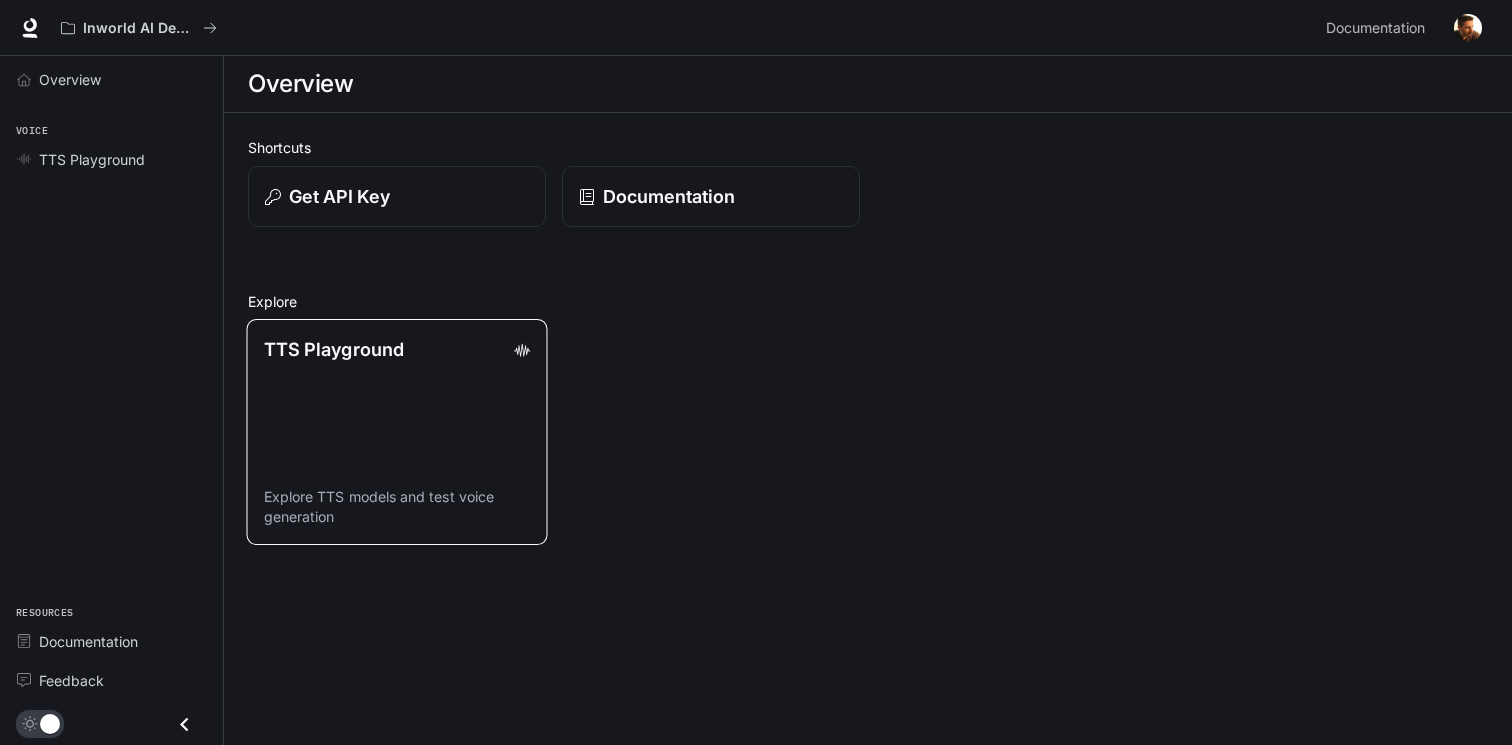 click on "TTS Playground" at bounding box center (397, 349) 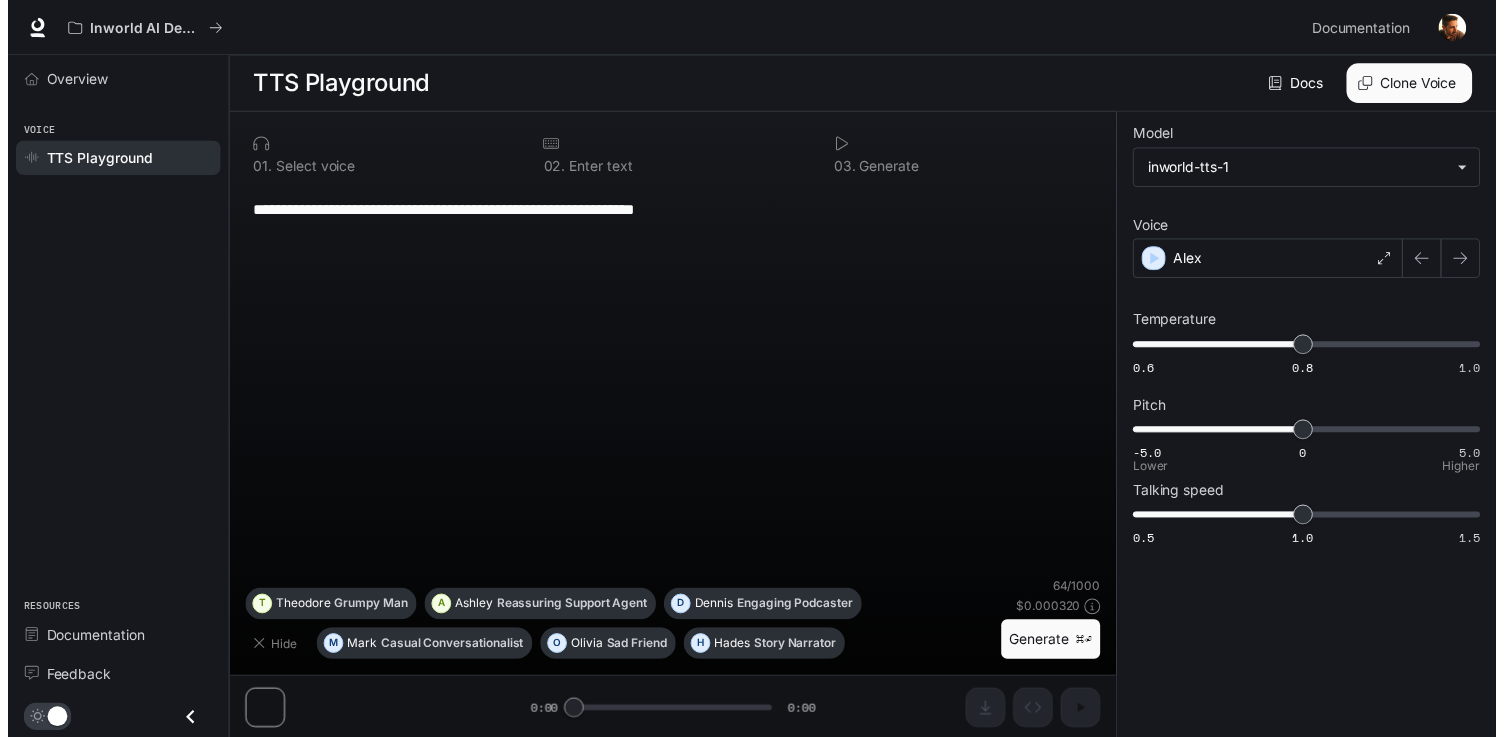 scroll, scrollTop: 1, scrollLeft: 0, axis: vertical 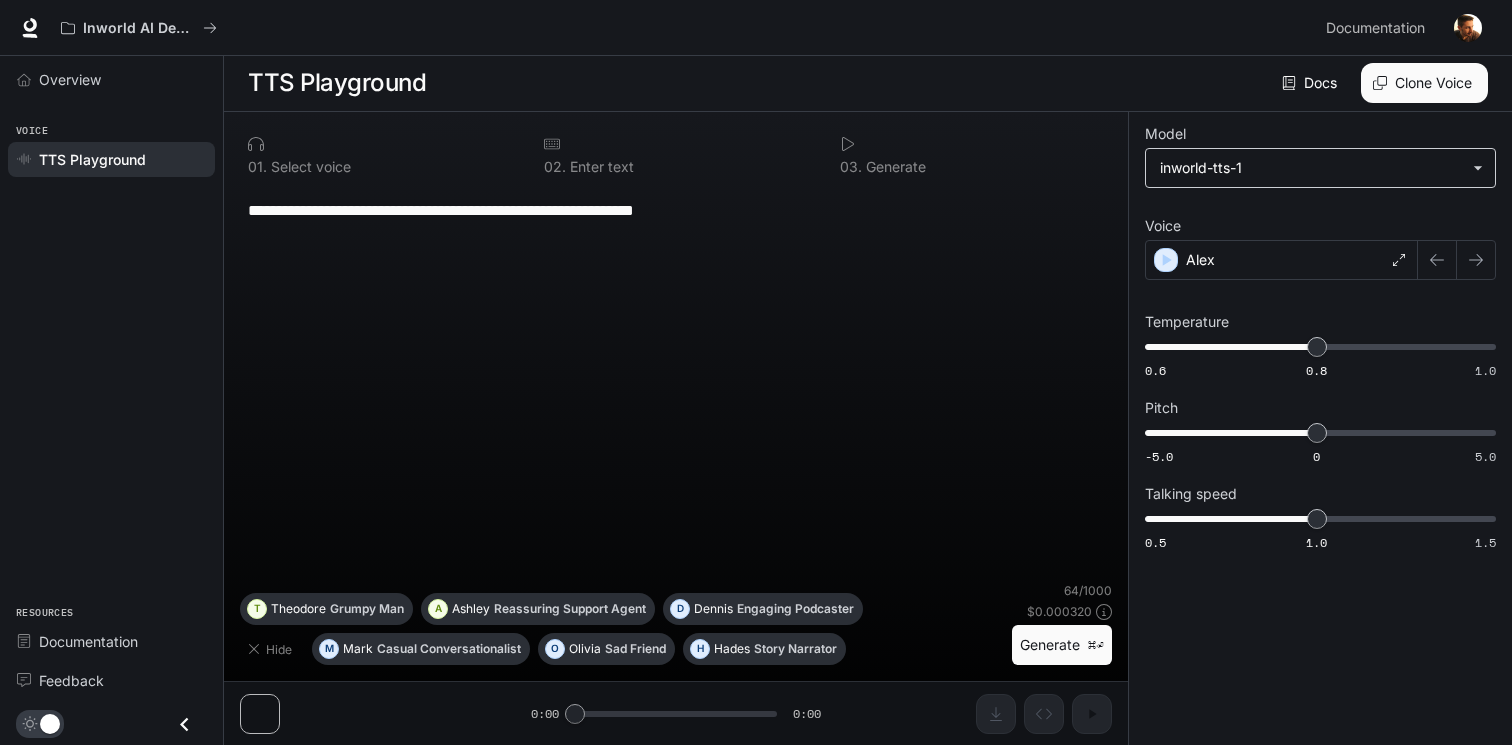 click on "**********" at bounding box center [756, 372] 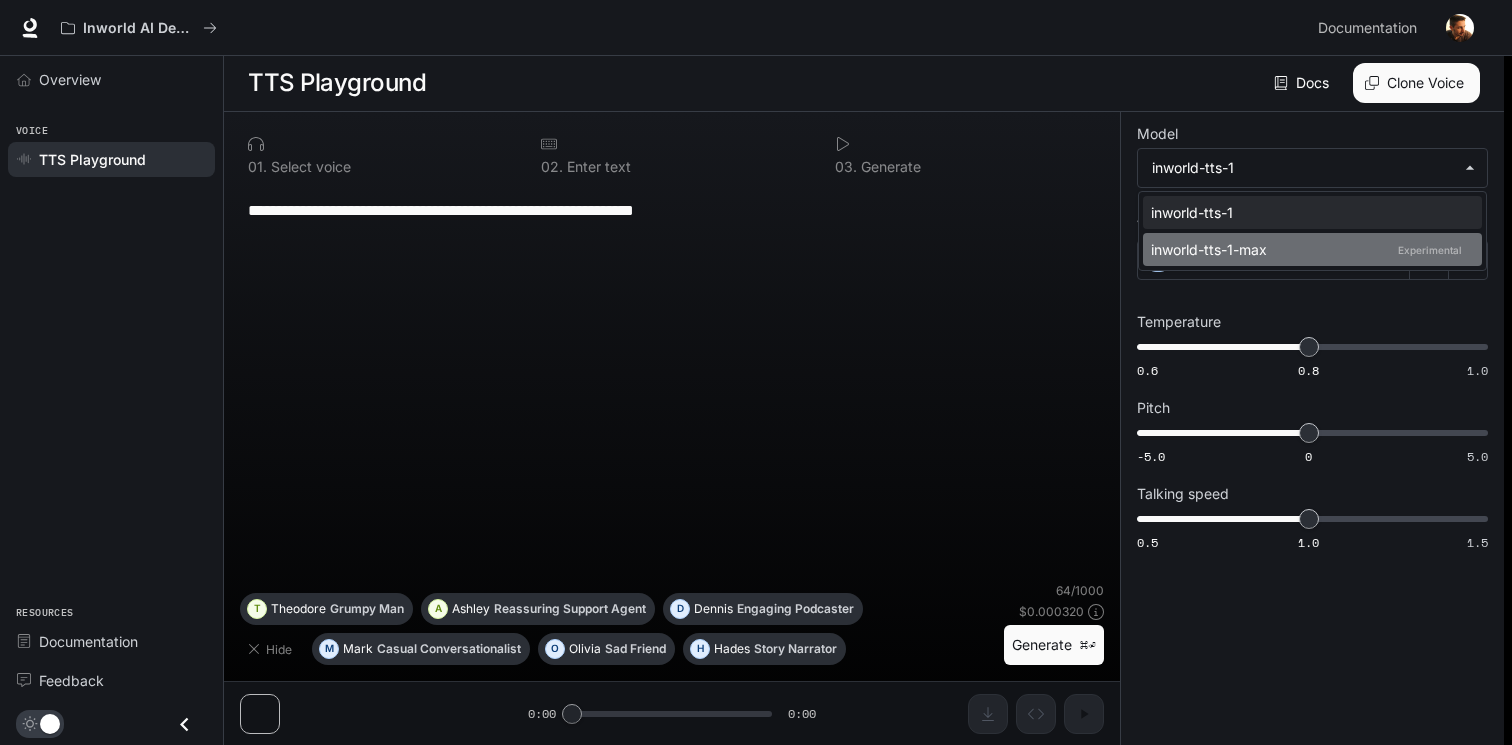 click on "inworld-tts-1-max Experimental" at bounding box center [1312, 249] 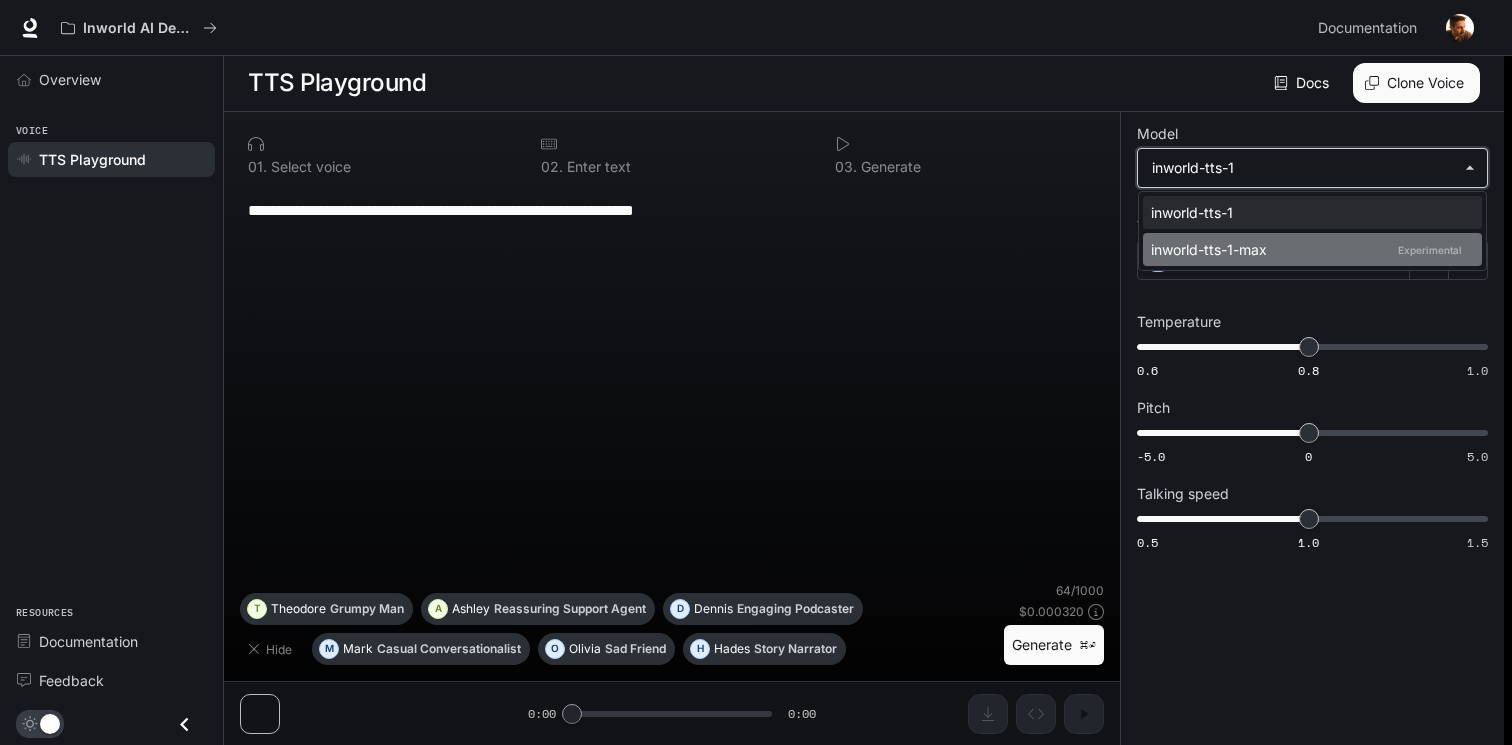 type on "**********" 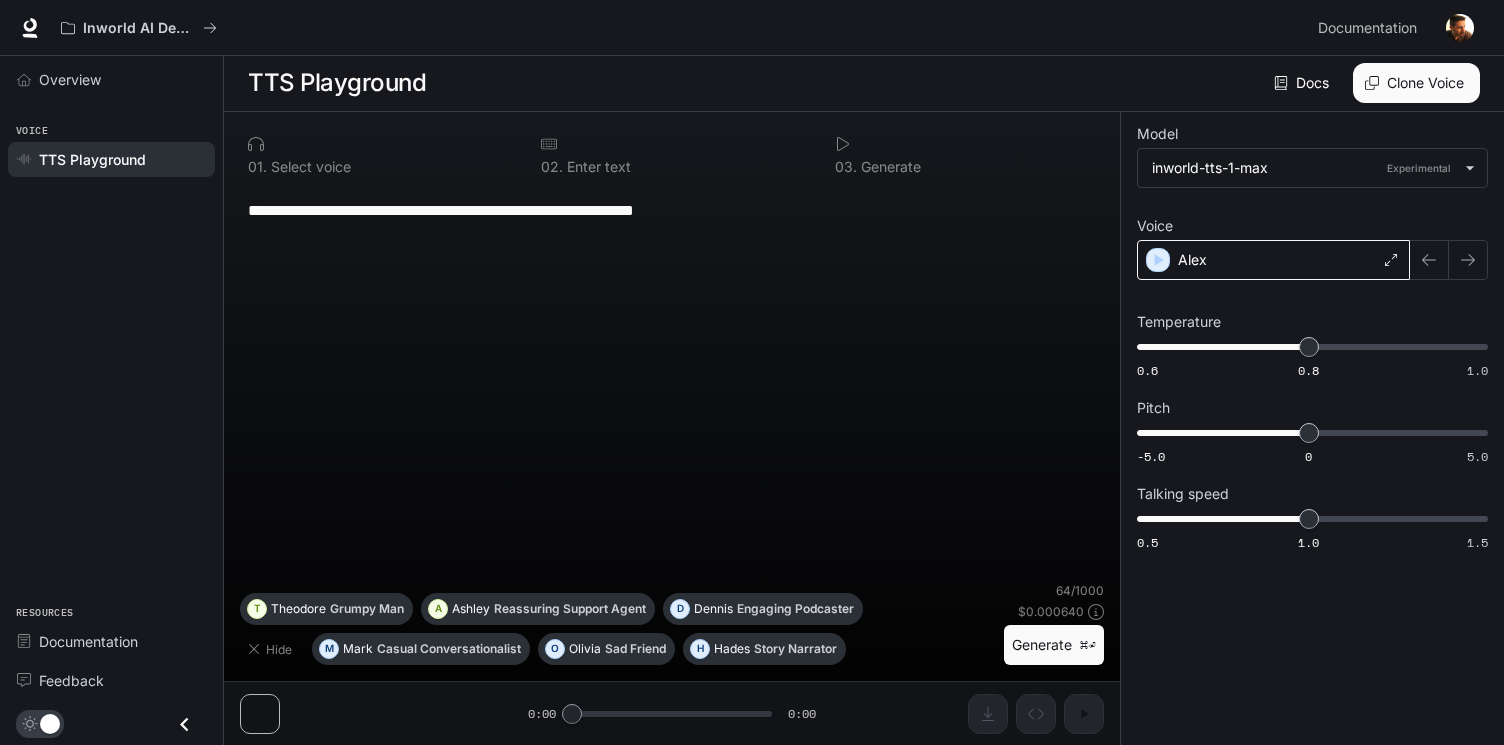 click on "Alex" at bounding box center [1273, 260] 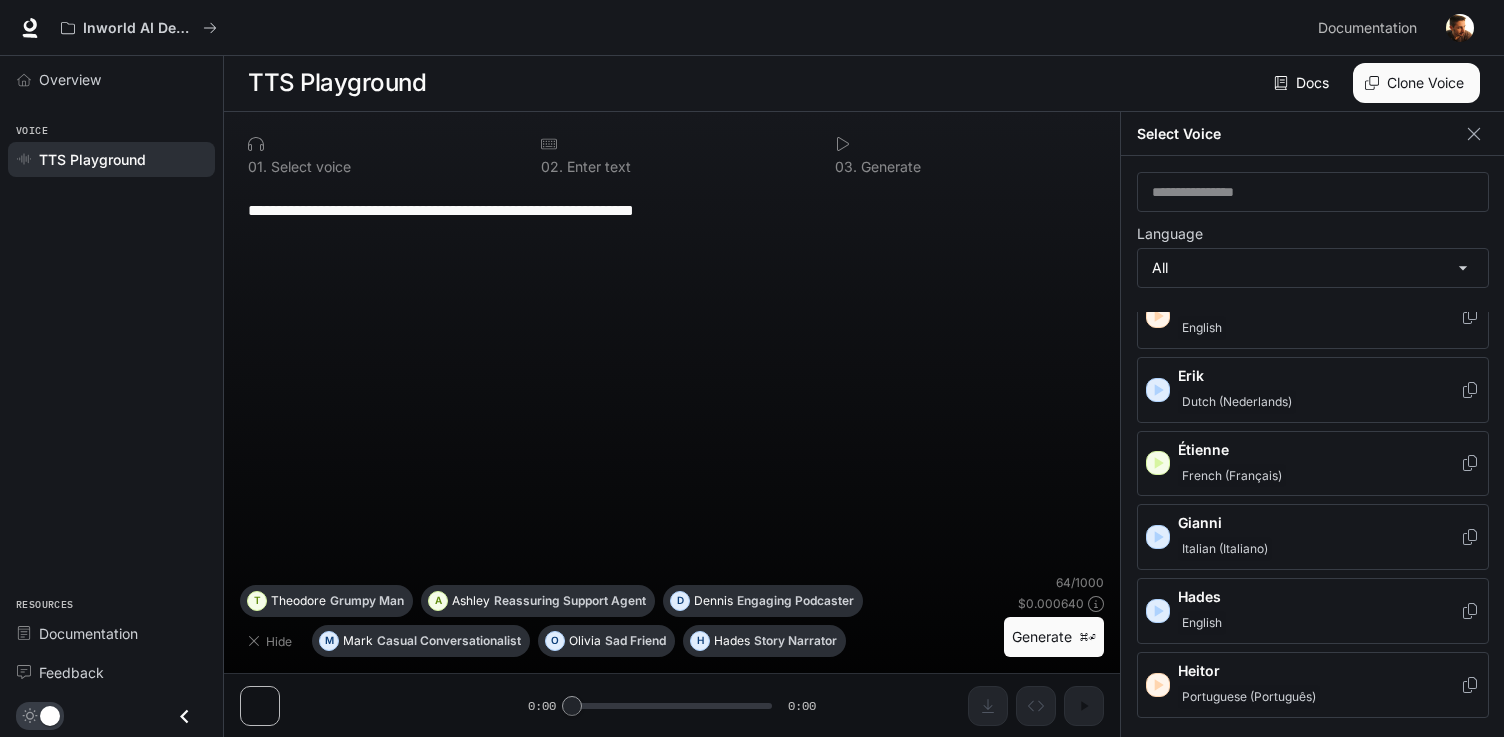 scroll, scrollTop: 845, scrollLeft: 0, axis: vertical 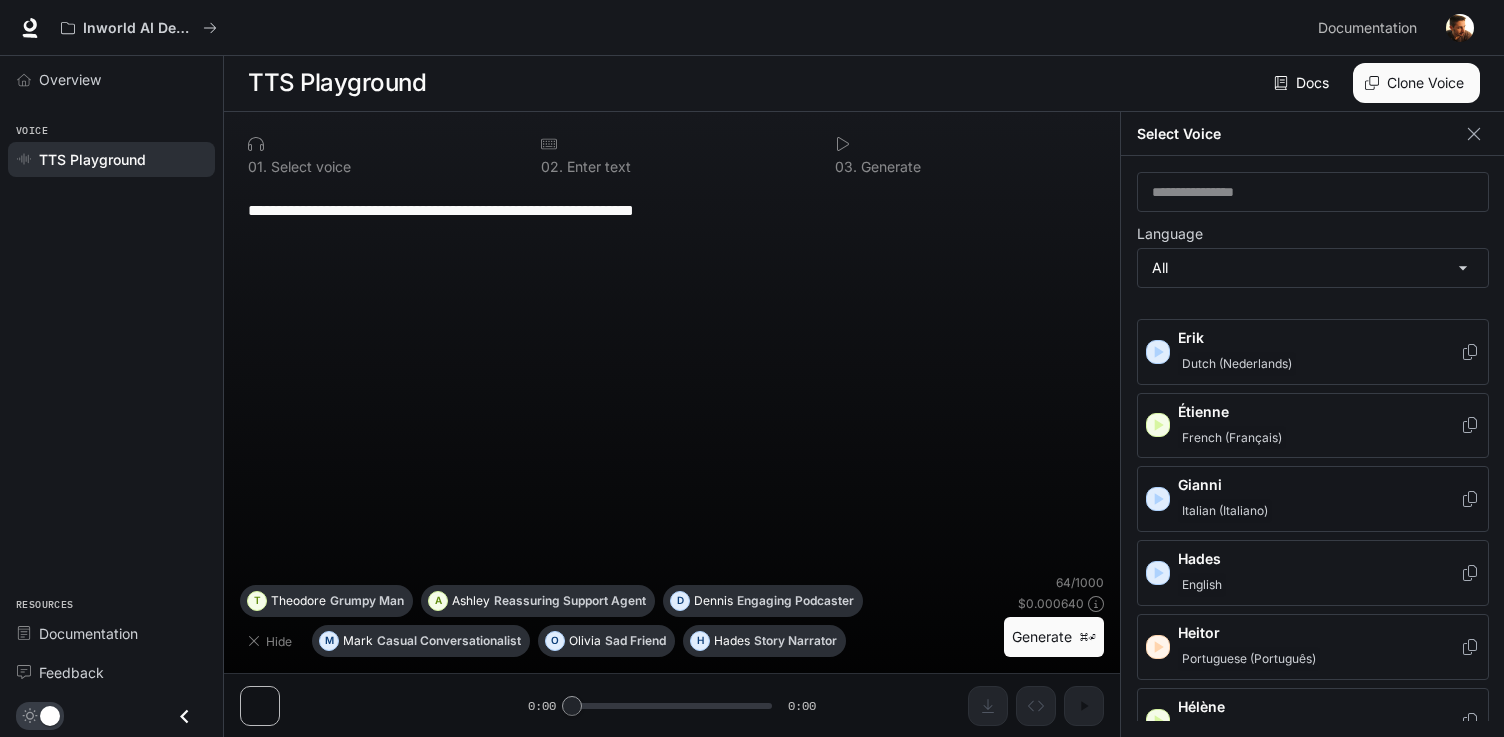 click 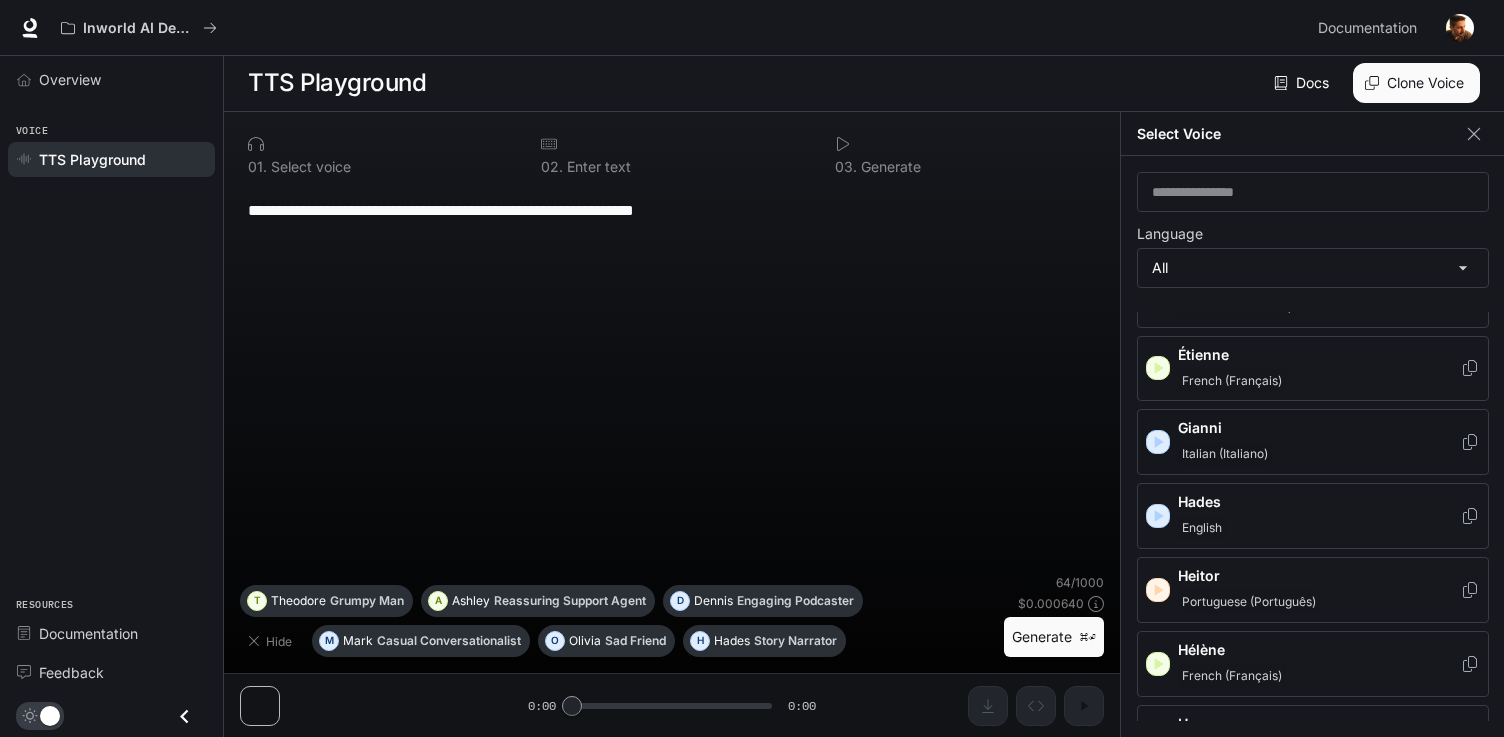 scroll, scrollTop: 906, scrollLeft: 0, axis: vertical 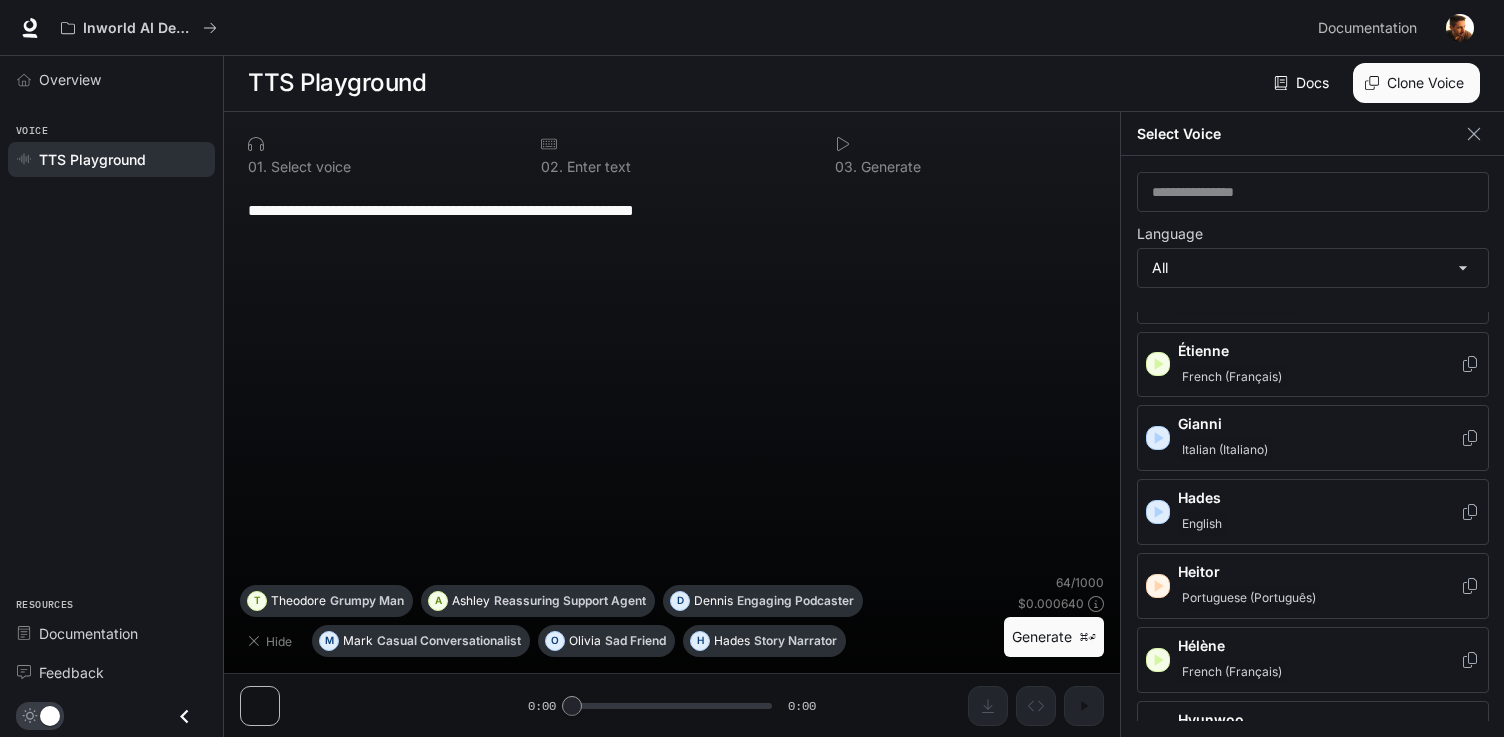 click on "**********" at bounding box center (672, 210) 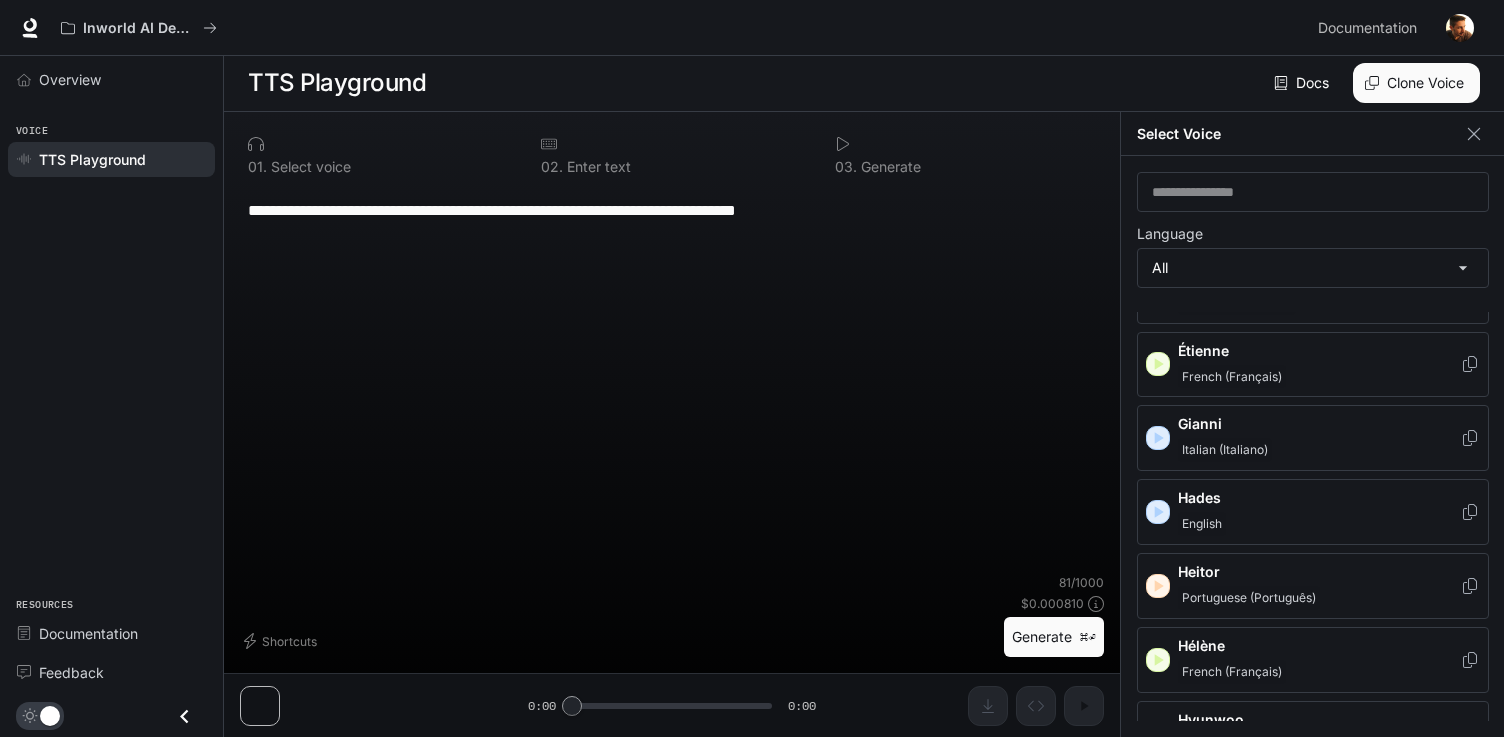 type on "**********" 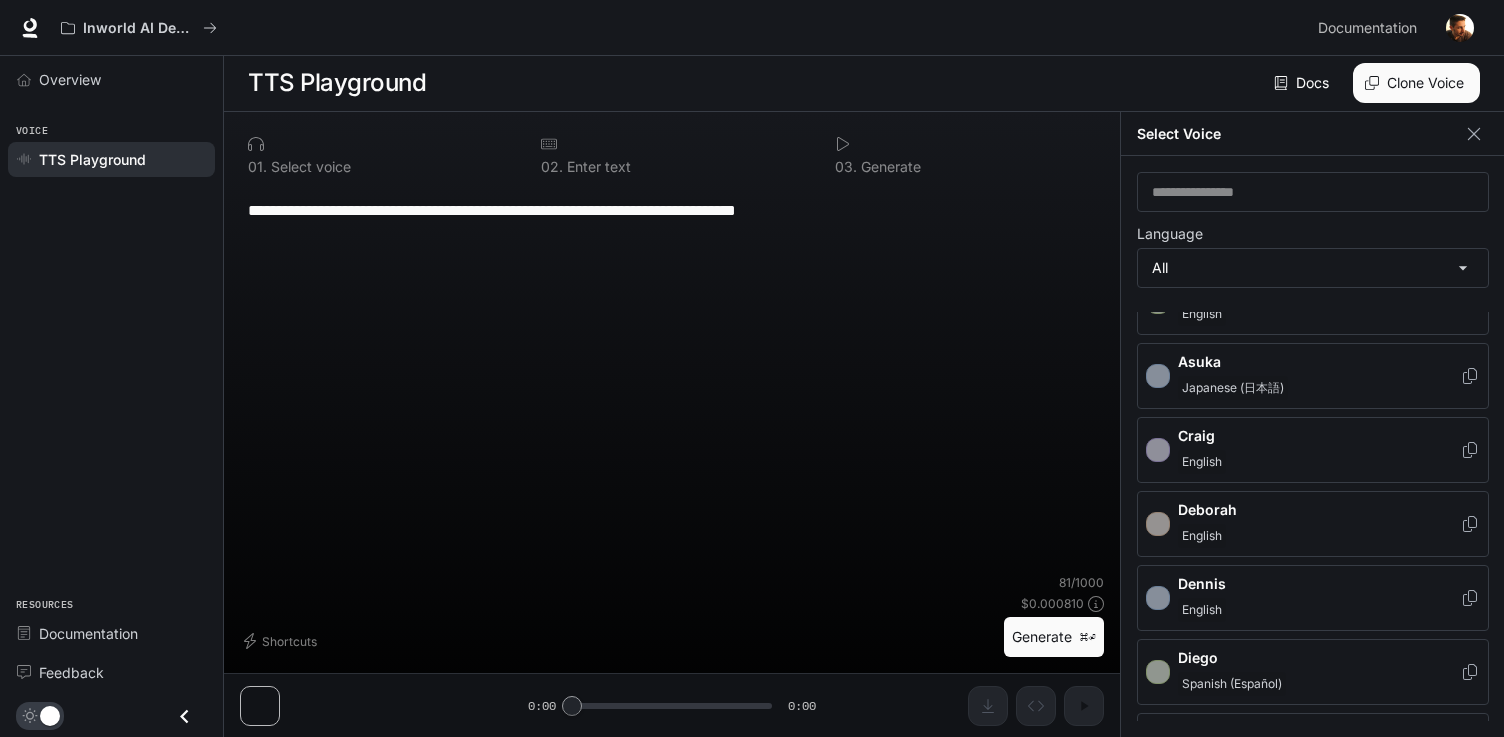 scroll, scrollTop: 0, scrollLeft: 0, axis: both 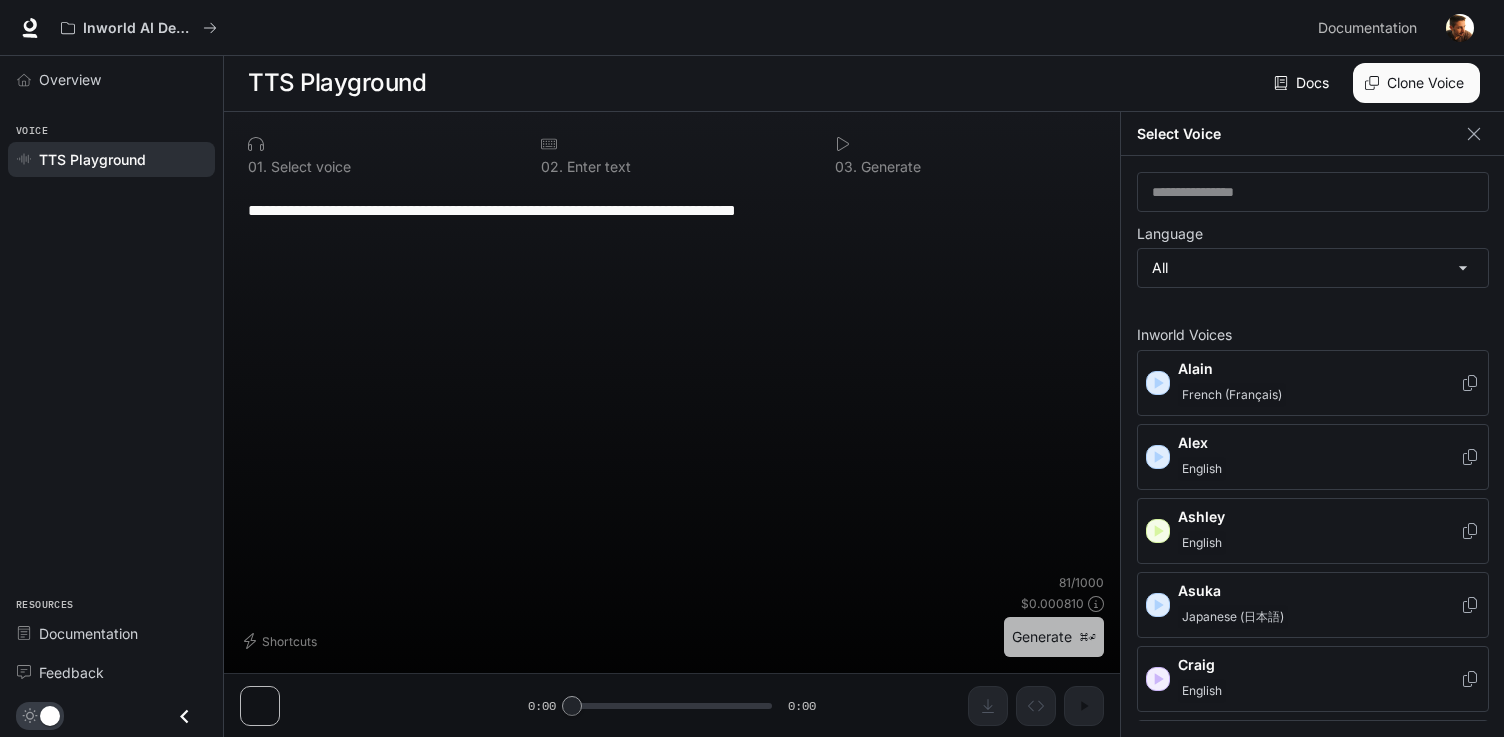 click on "Generate ⌘⏎" at bounding box center (1054, 637) 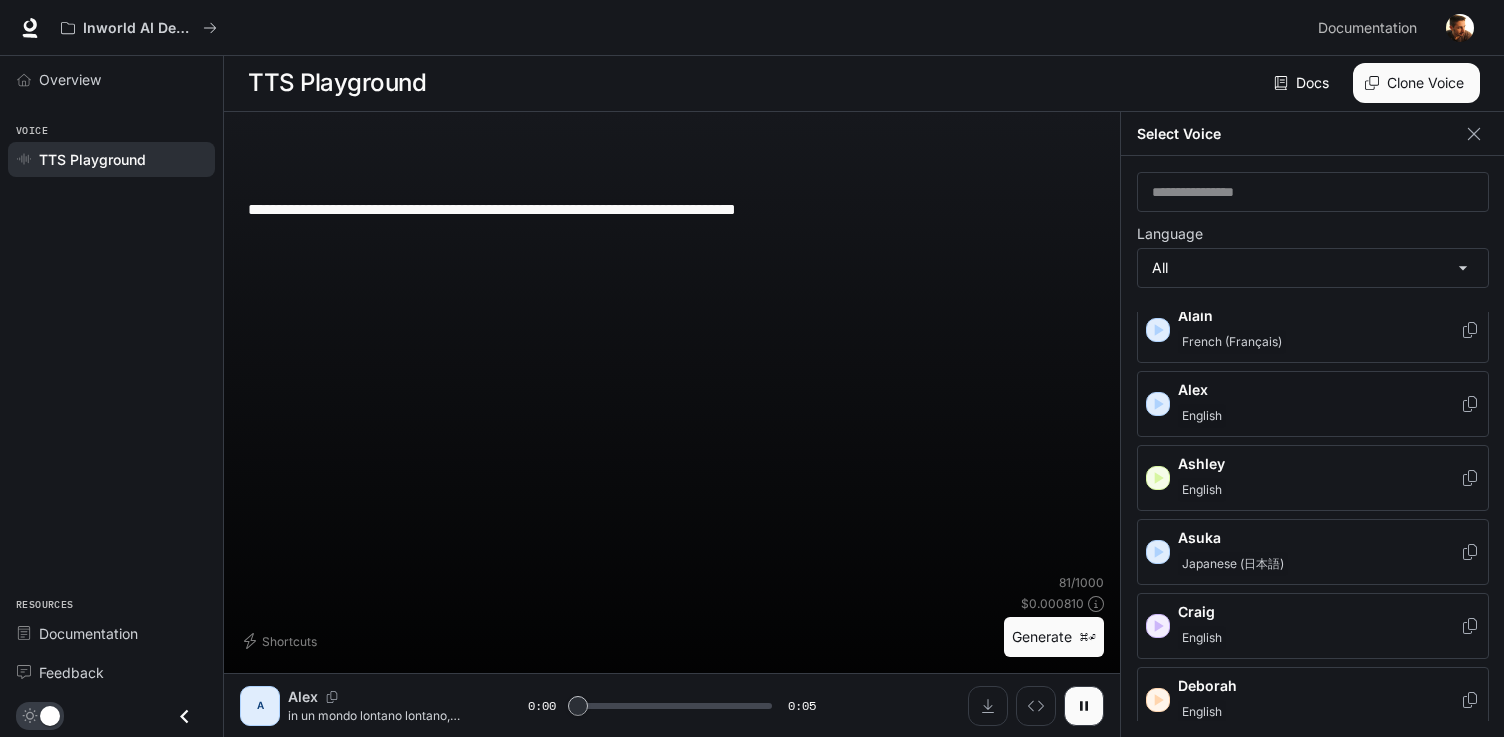 scroll, scrollTop: 56, scrollLeft: 0, axis: vertical 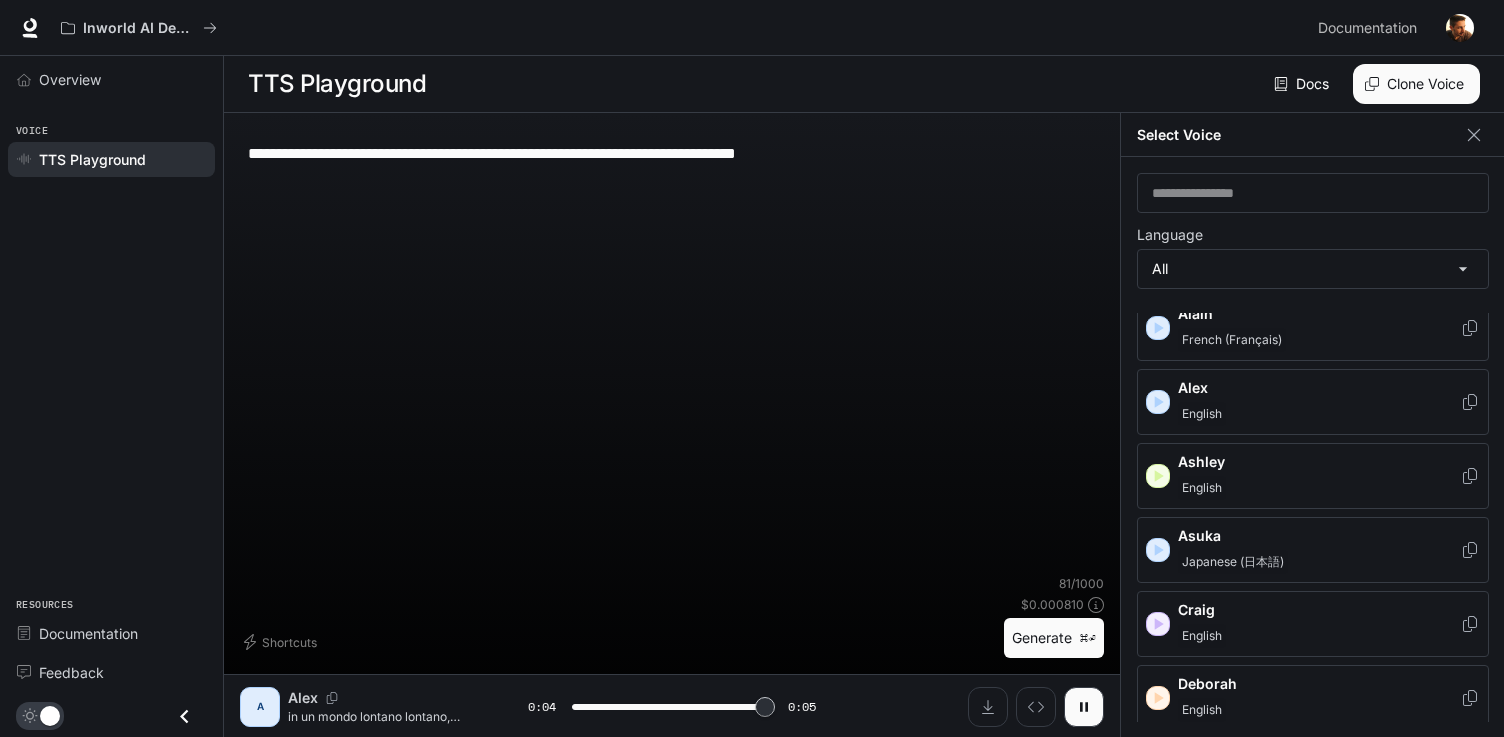 type on "*" 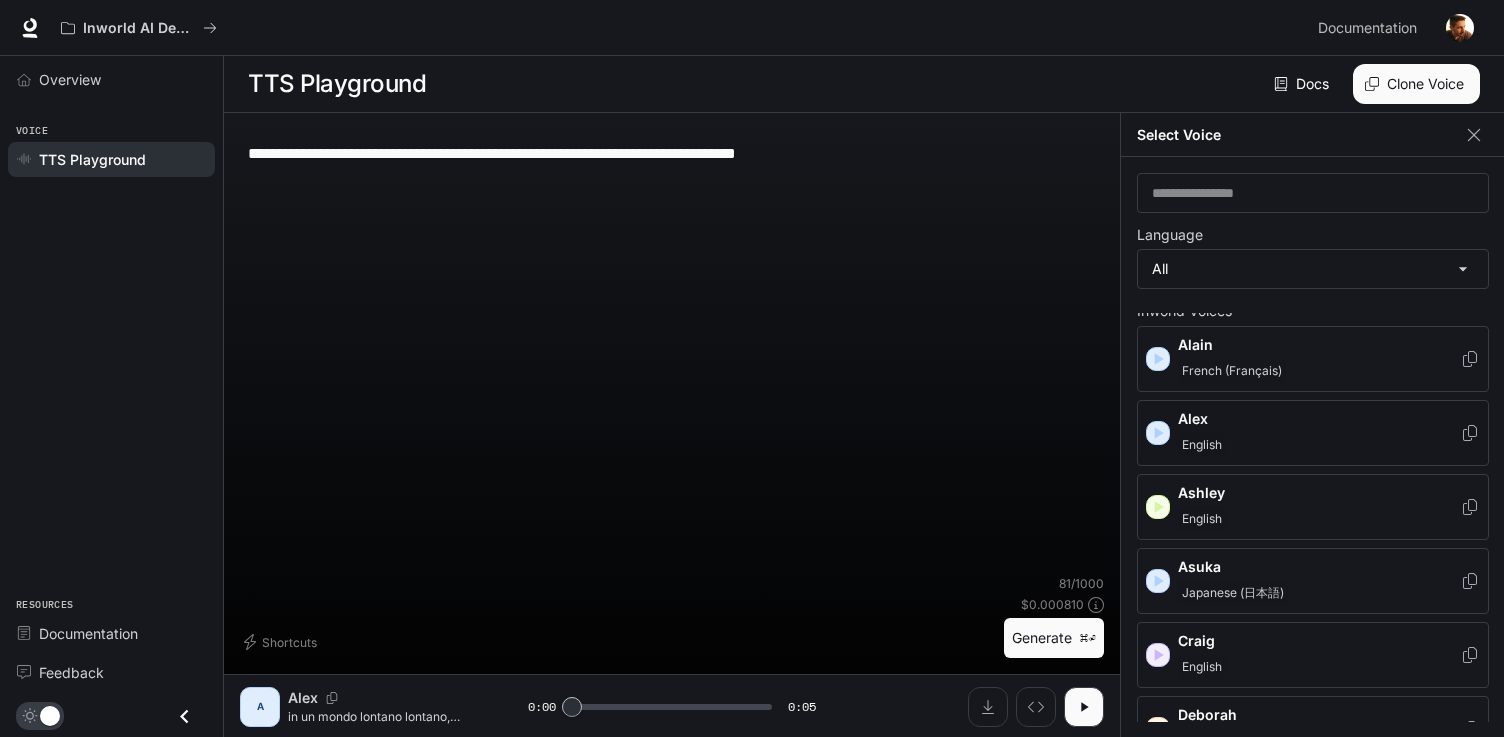 scroll, scrollTop: 0, scrollLeft: 0, axis: both 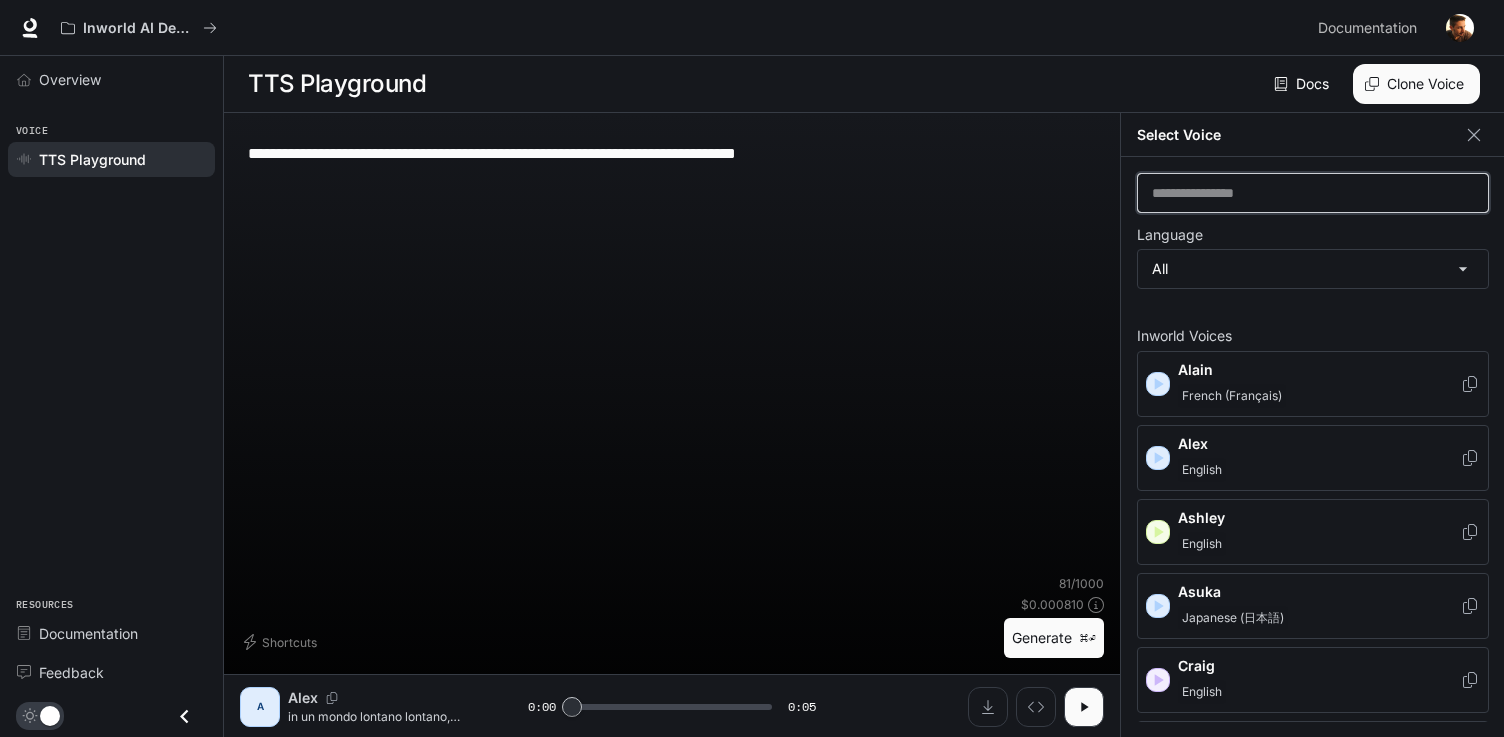 click at bounding box center [1313, 193] 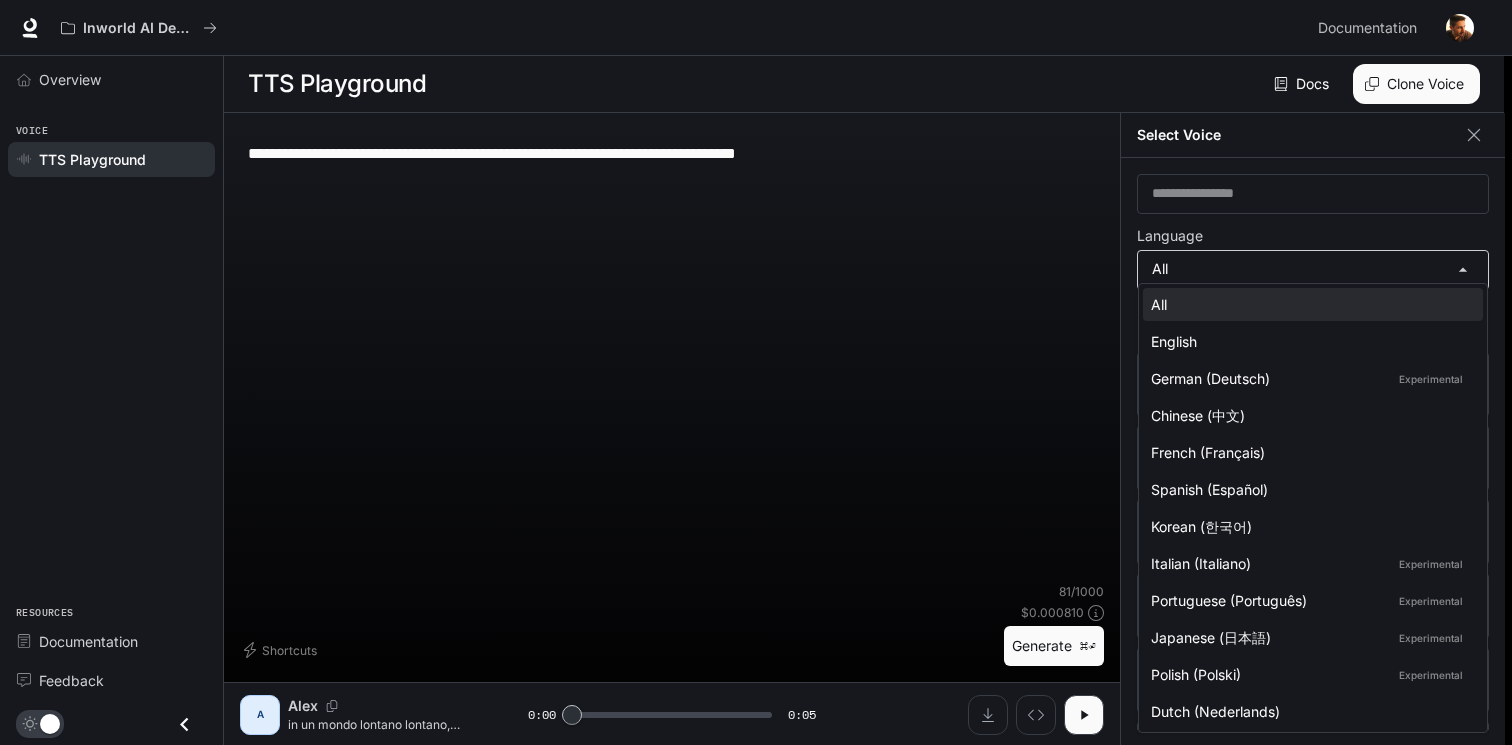 click on "**********" at bounding box center [756, 373] 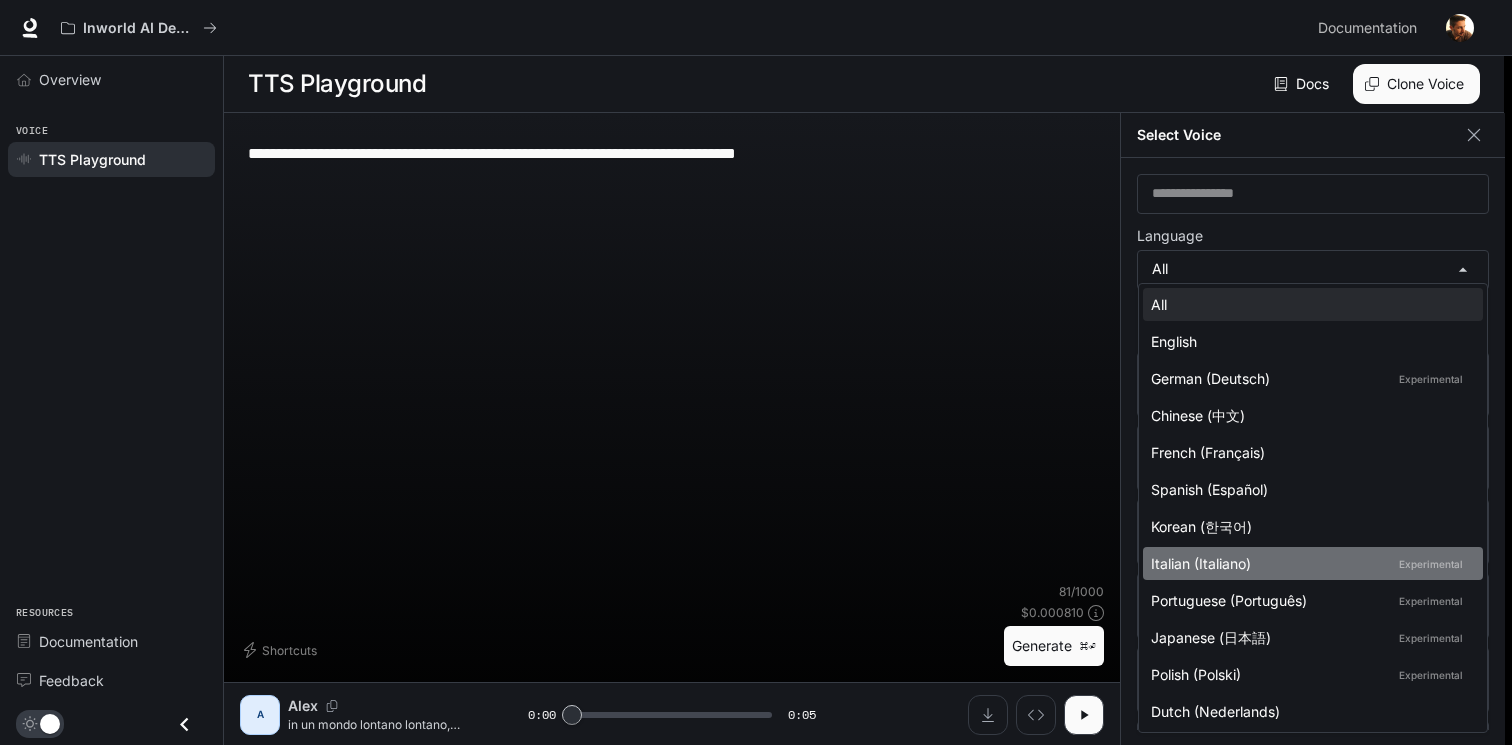click on "Italian (Italiano) Experimental" at bounding box center [1309, 563] 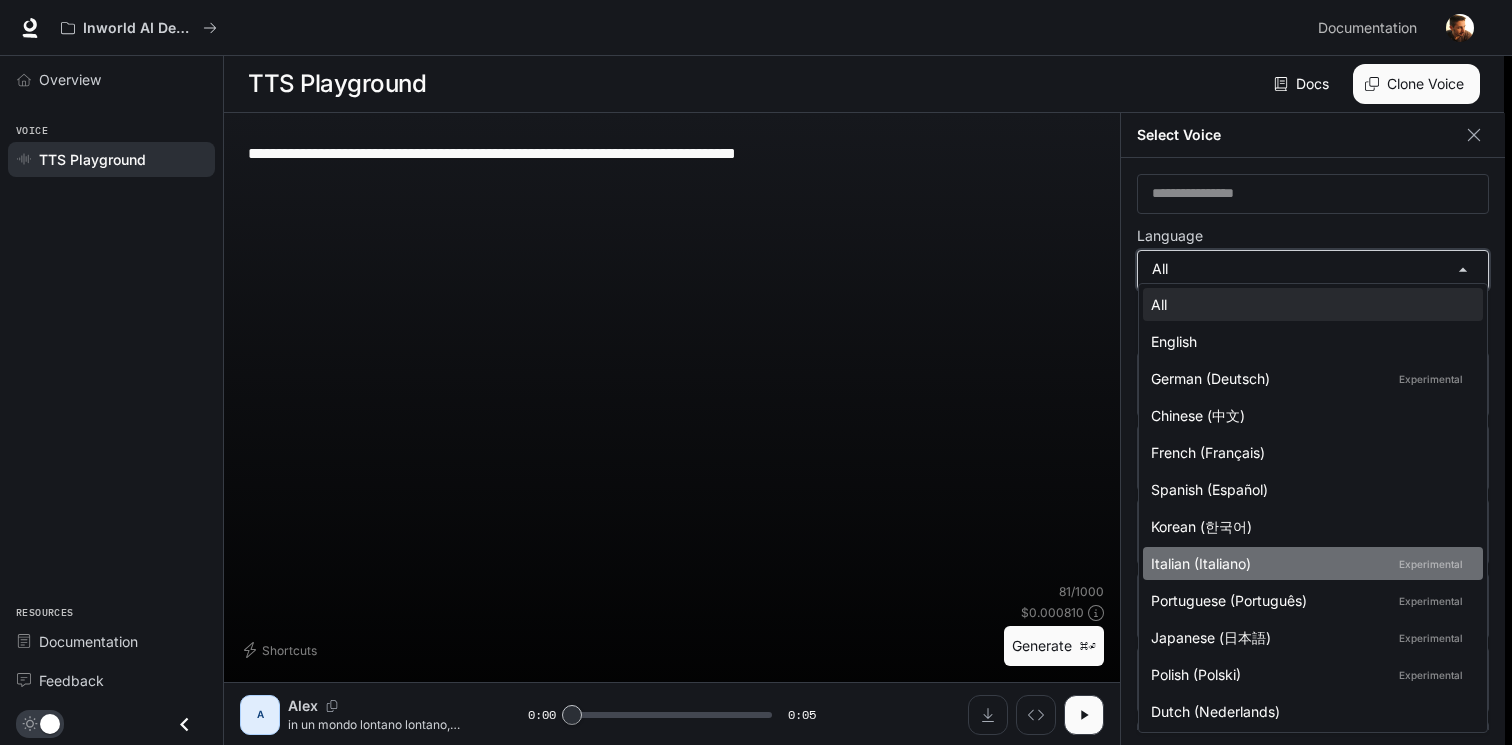 type on "*****" 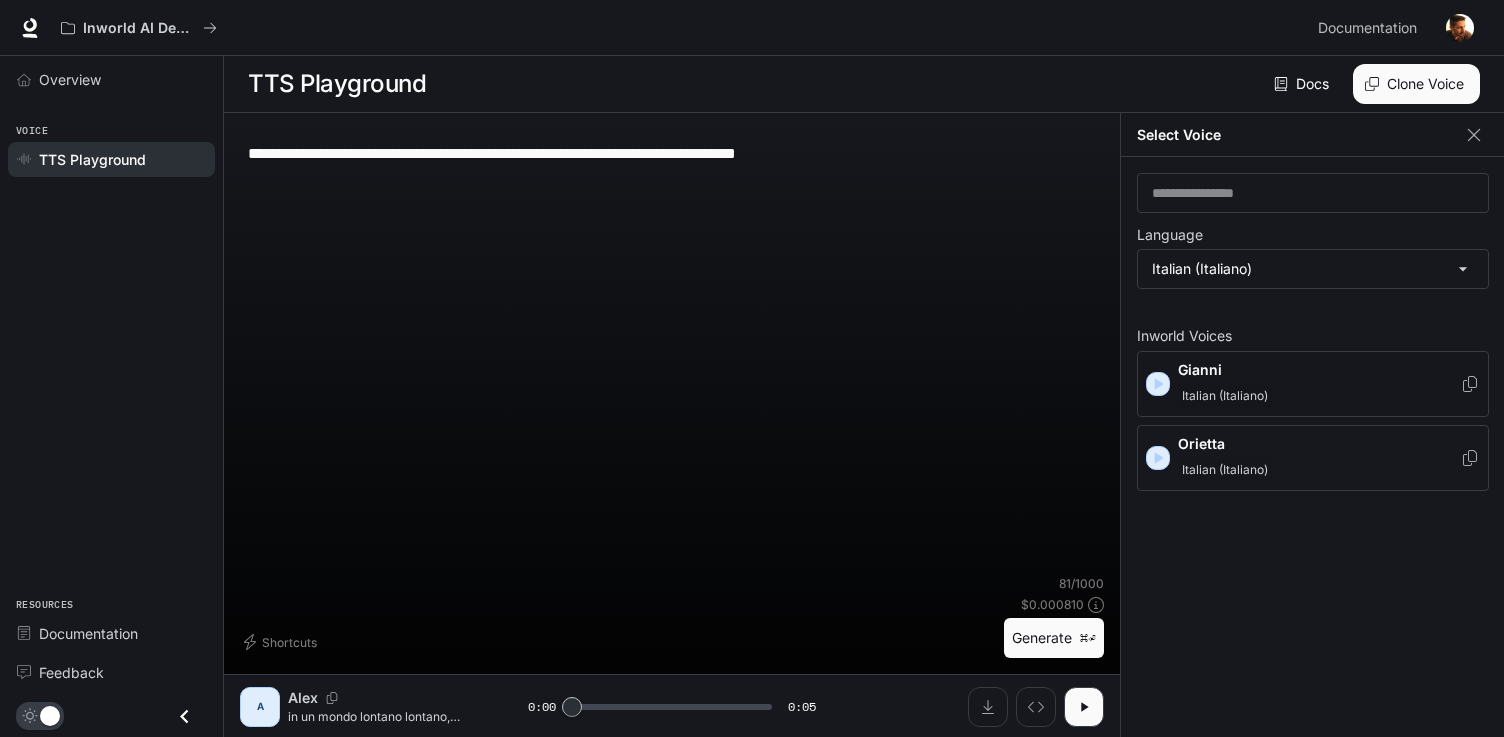 click on "Italian (Italiano)" at bounding box center (1225, 396) 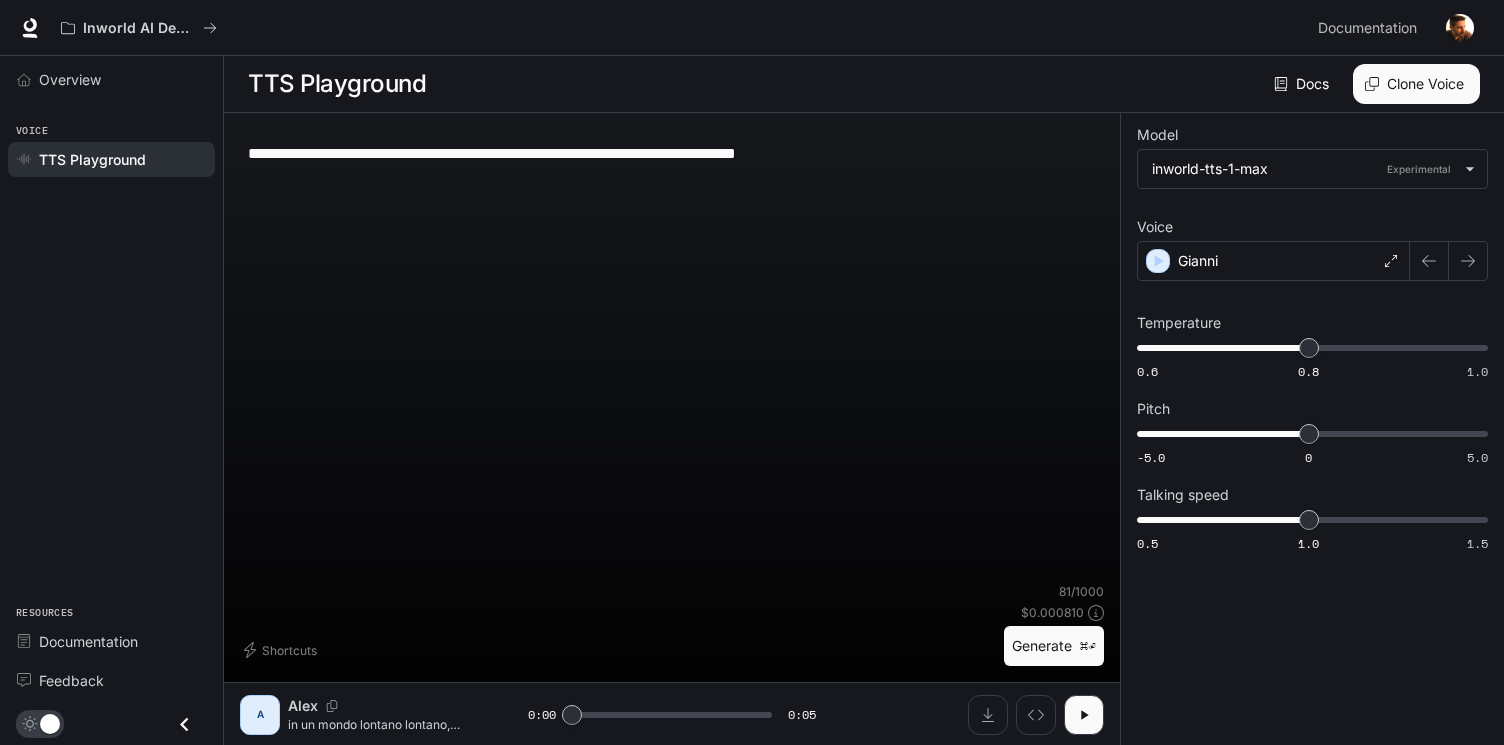 click on "Generate ⌘⏎" at bounding box center (1054, 646) 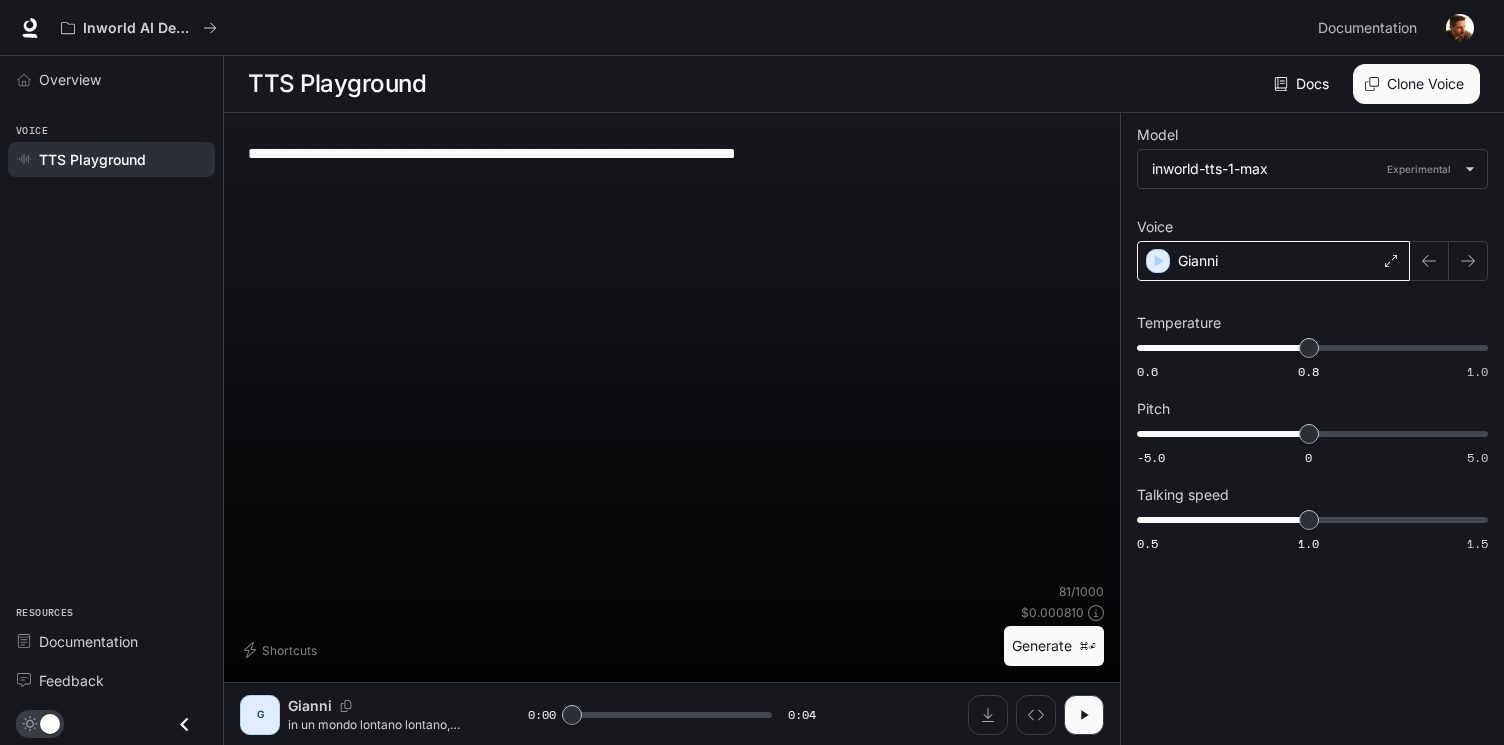 click on "Gianni" at bounding box center [1273, 261] 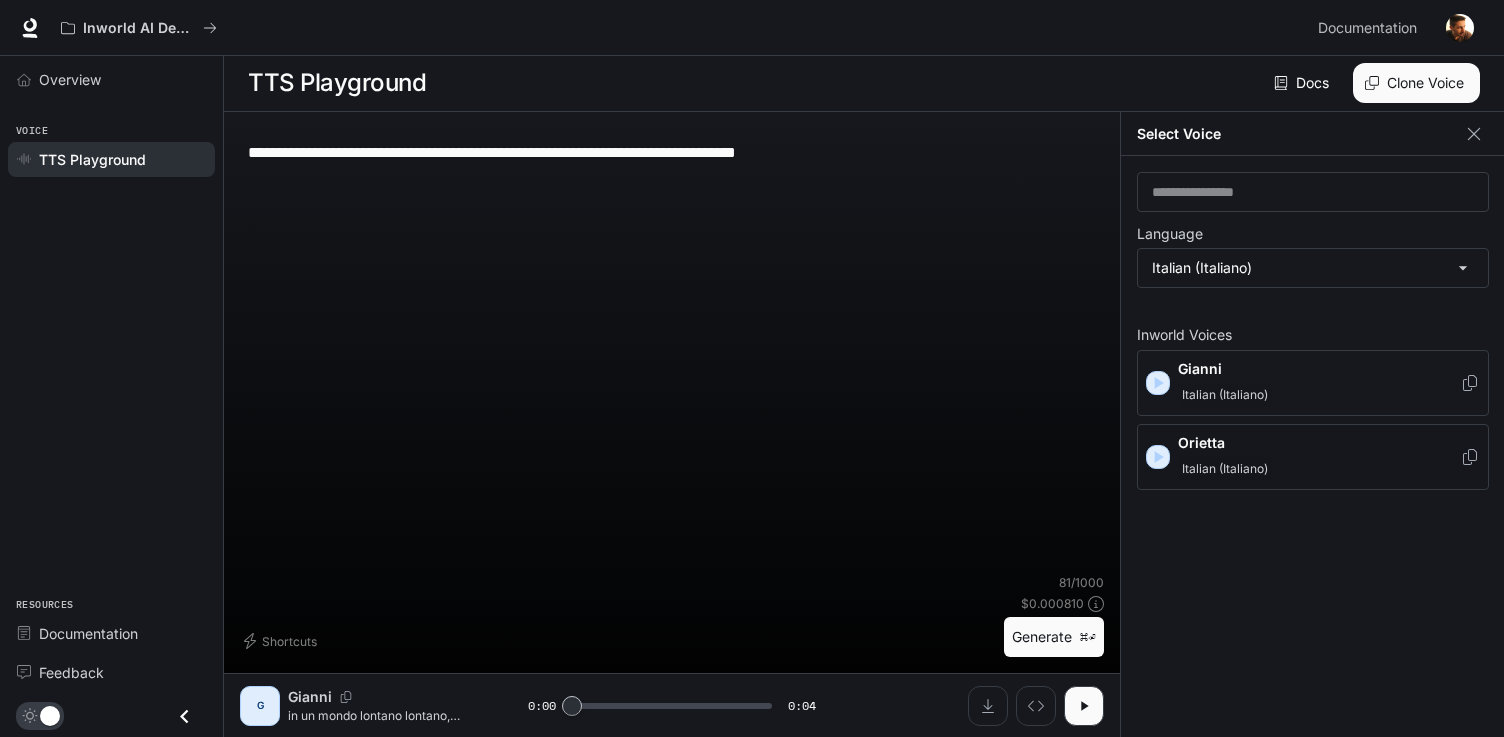 click on "Orietta" at bounding box center (1319, 443) 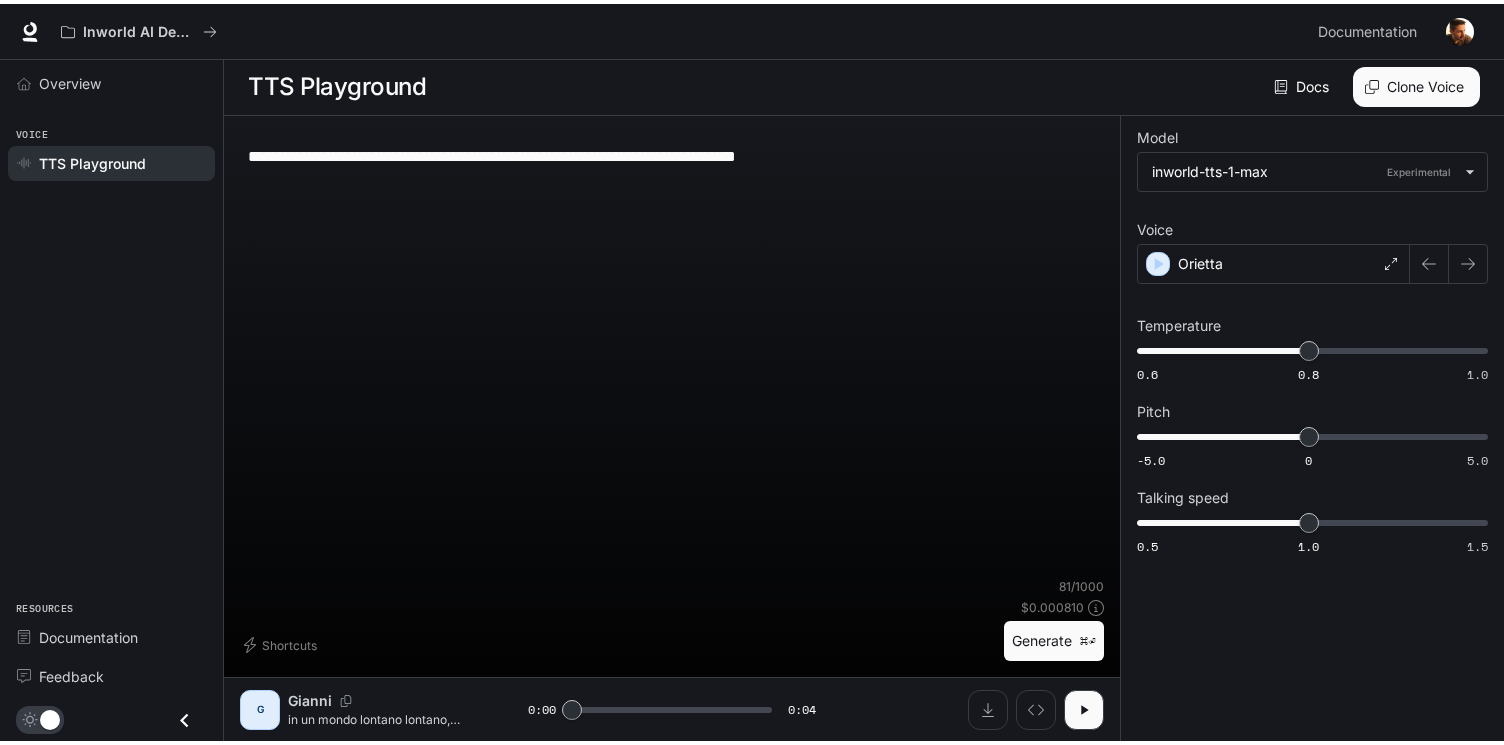 scroll, scrollTop: 1, scrollLeft: 0, axis: vertical 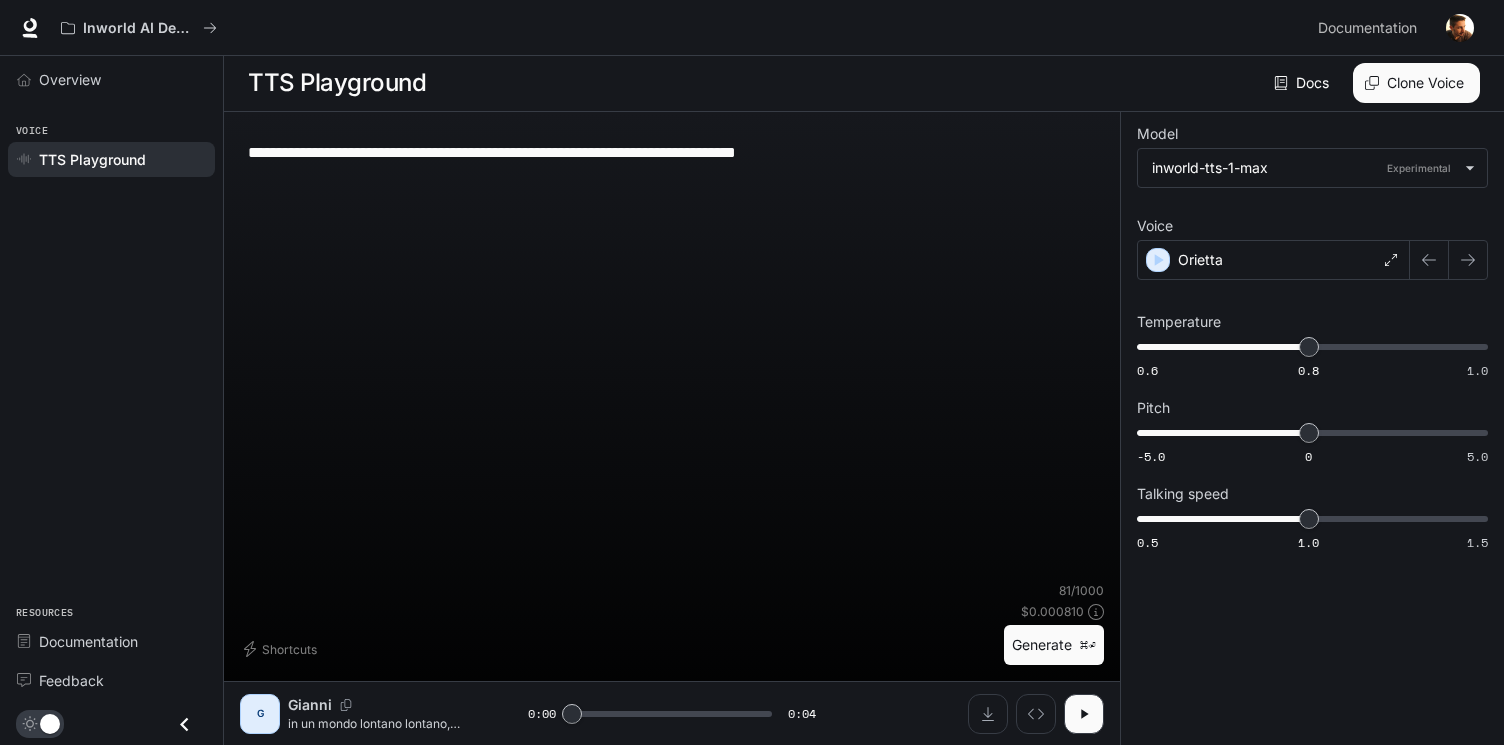 click on "Generate ⌘⏎" at bounding box center [1054, 645] 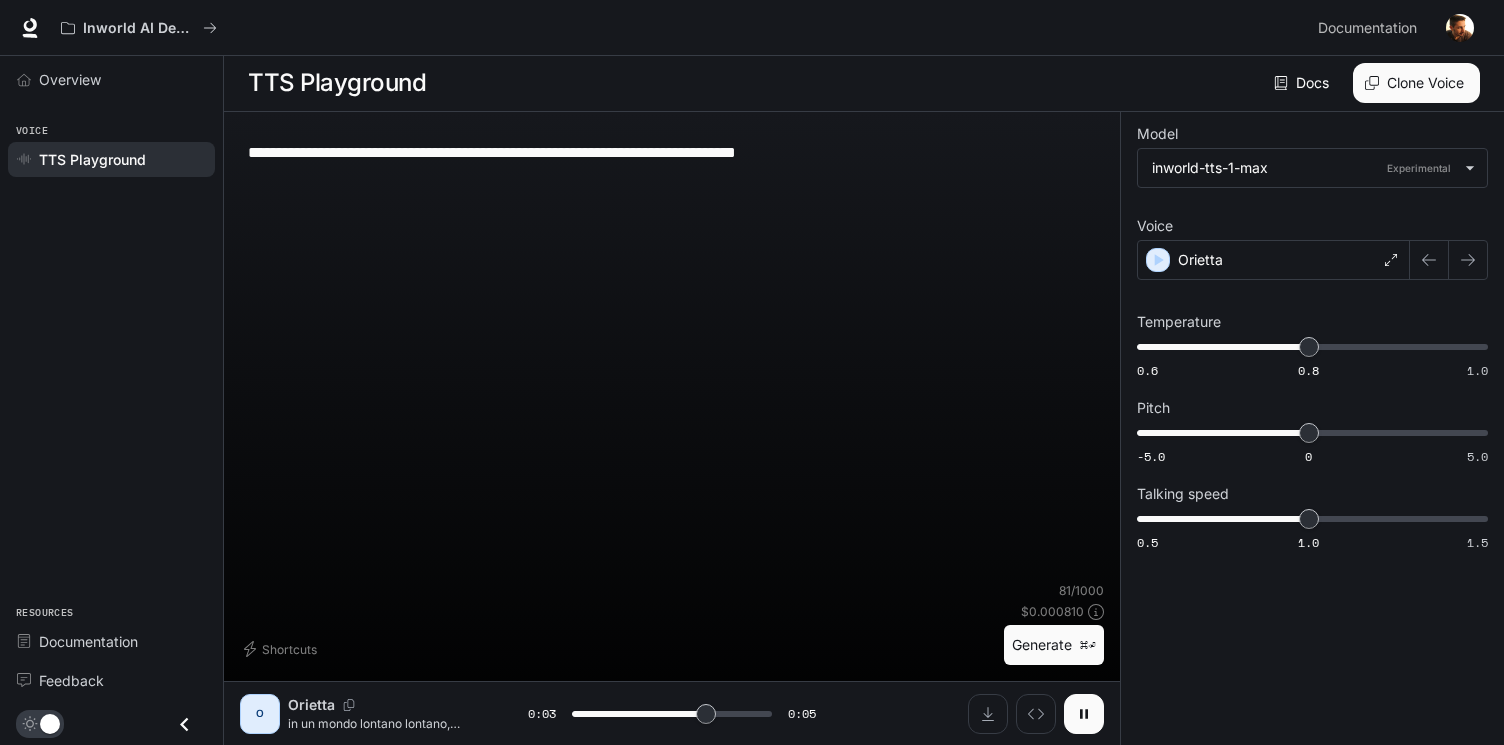click 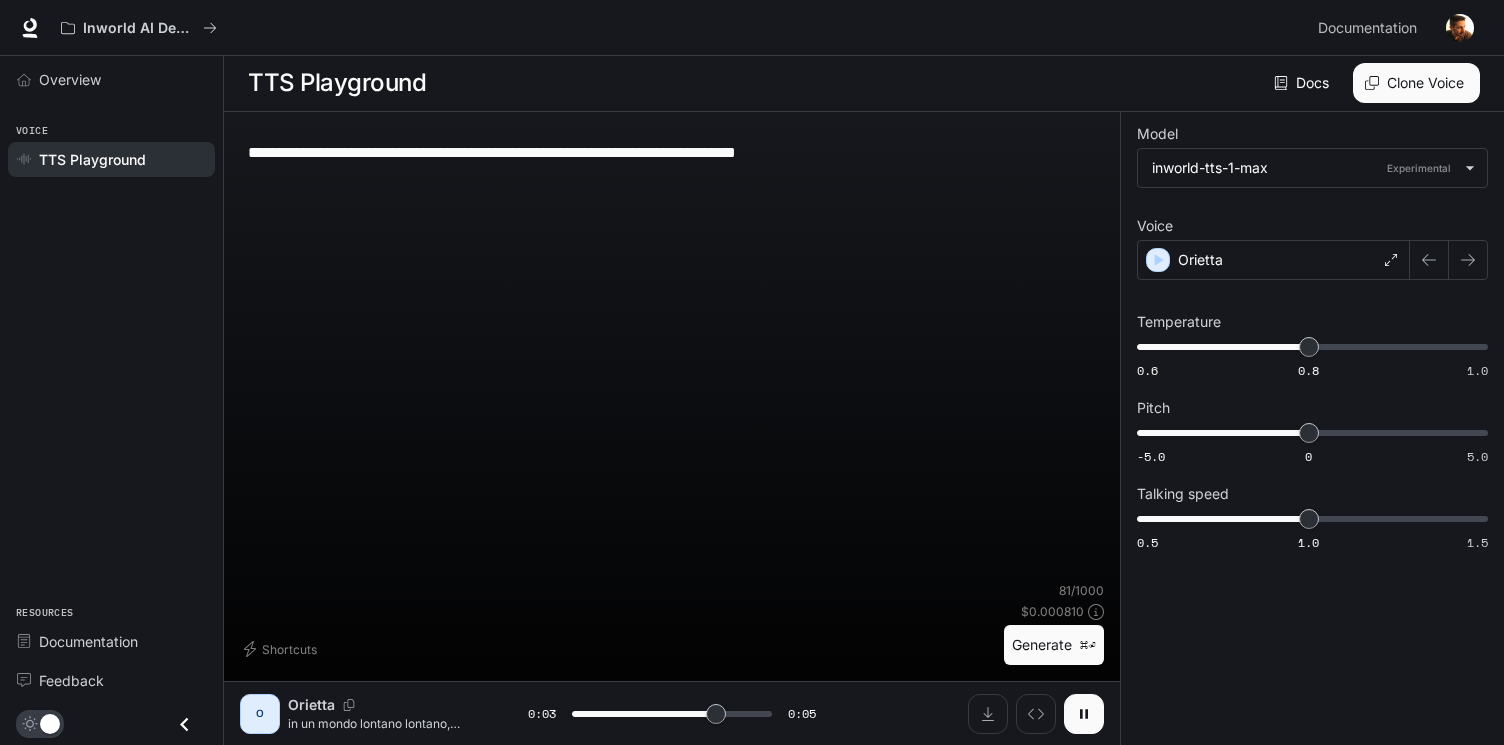 type on "***" 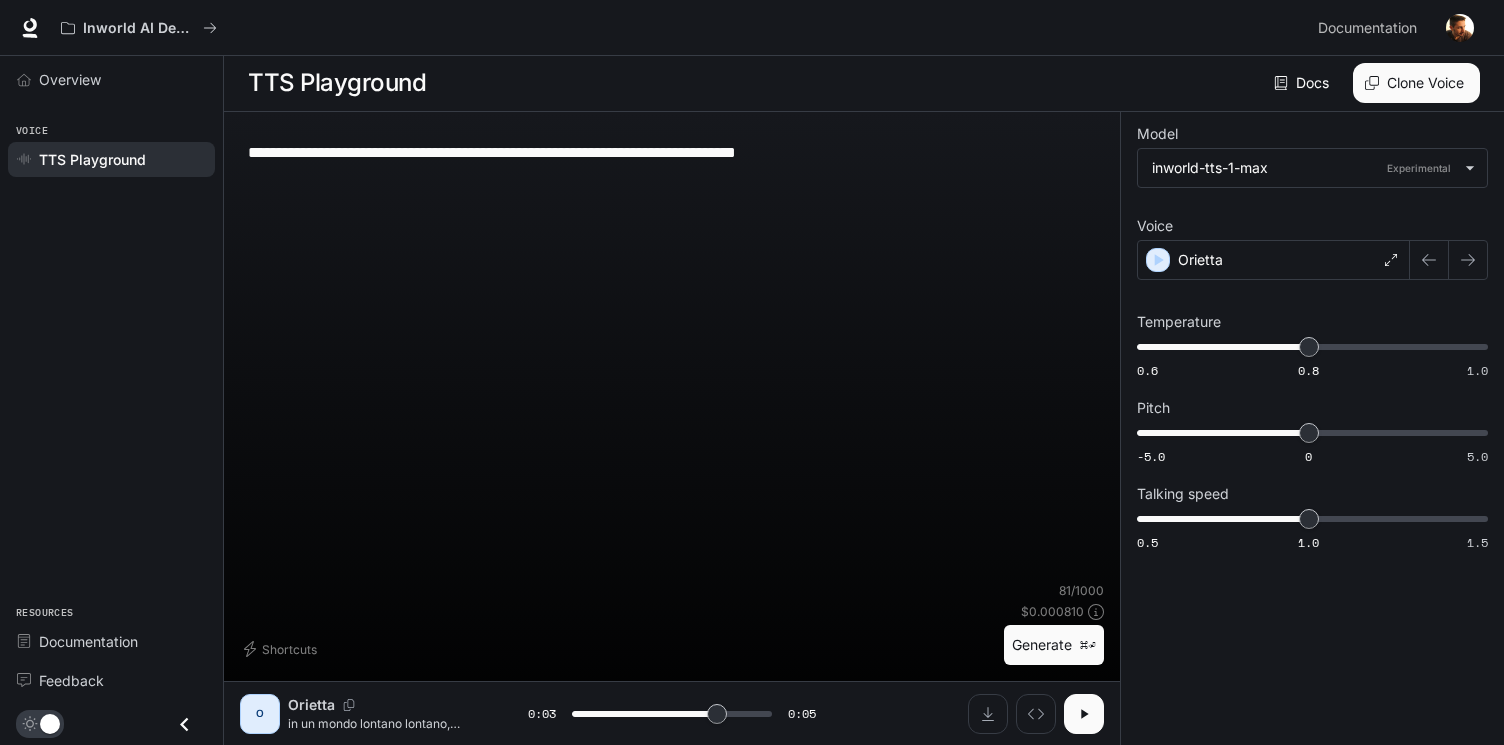 click on "**********" at bounding box center [672, 355] 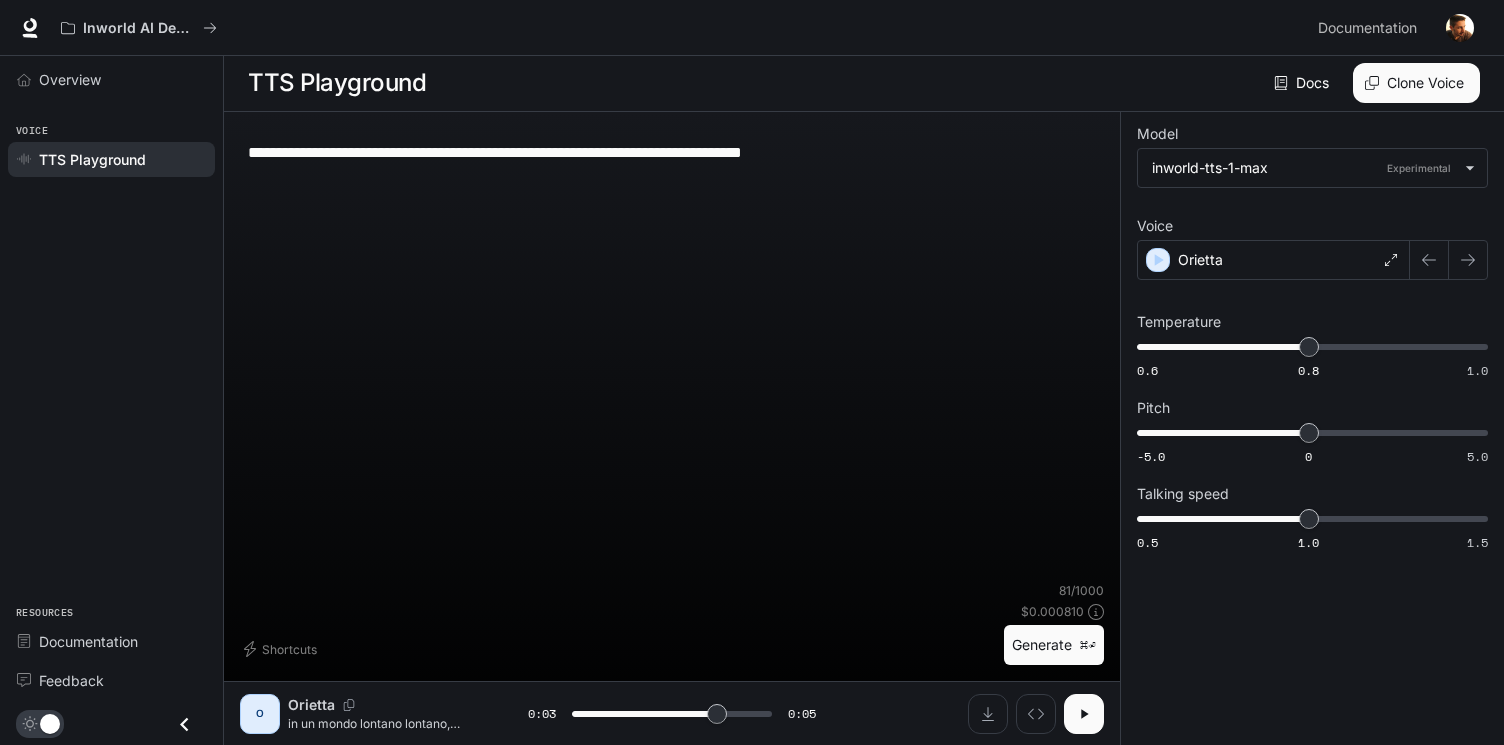 type on "**********" 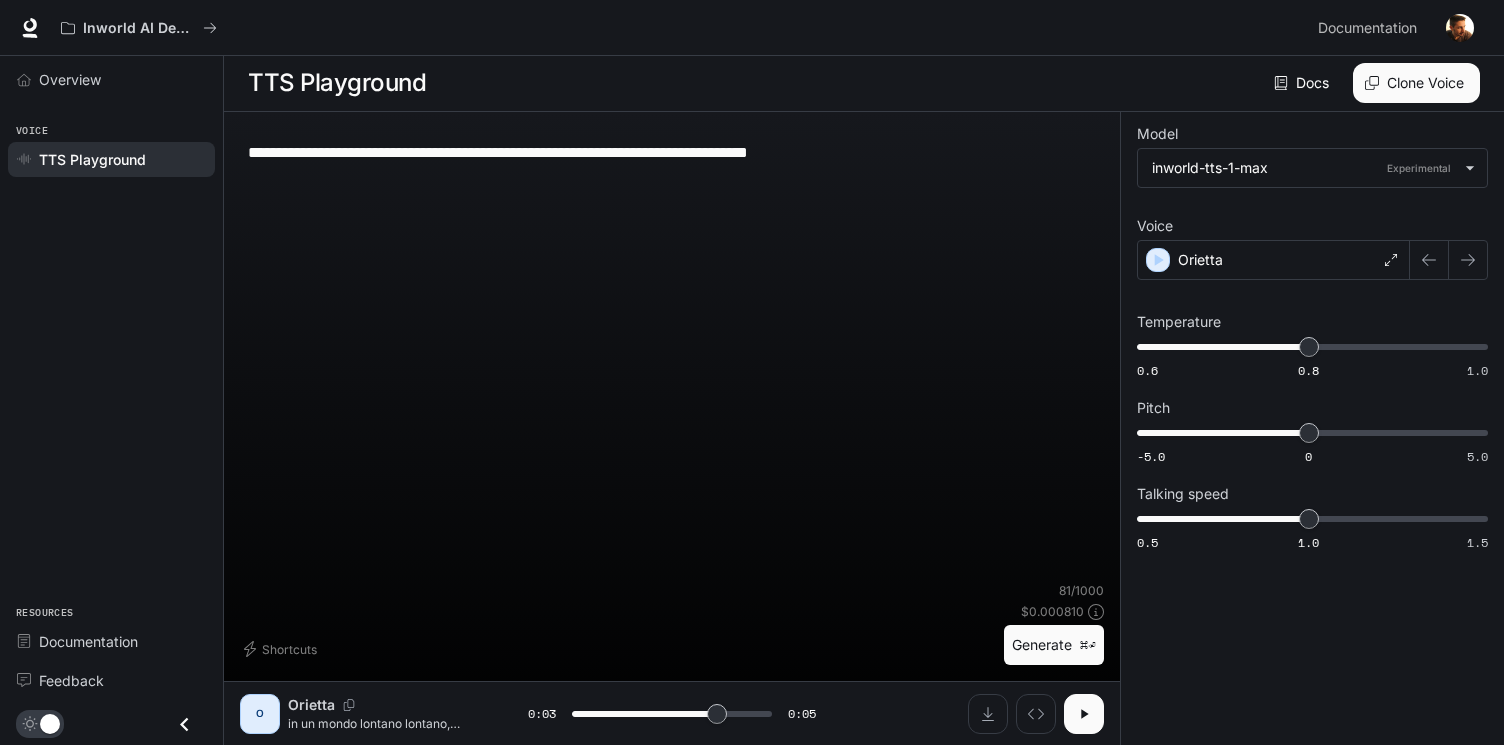 type on "***" 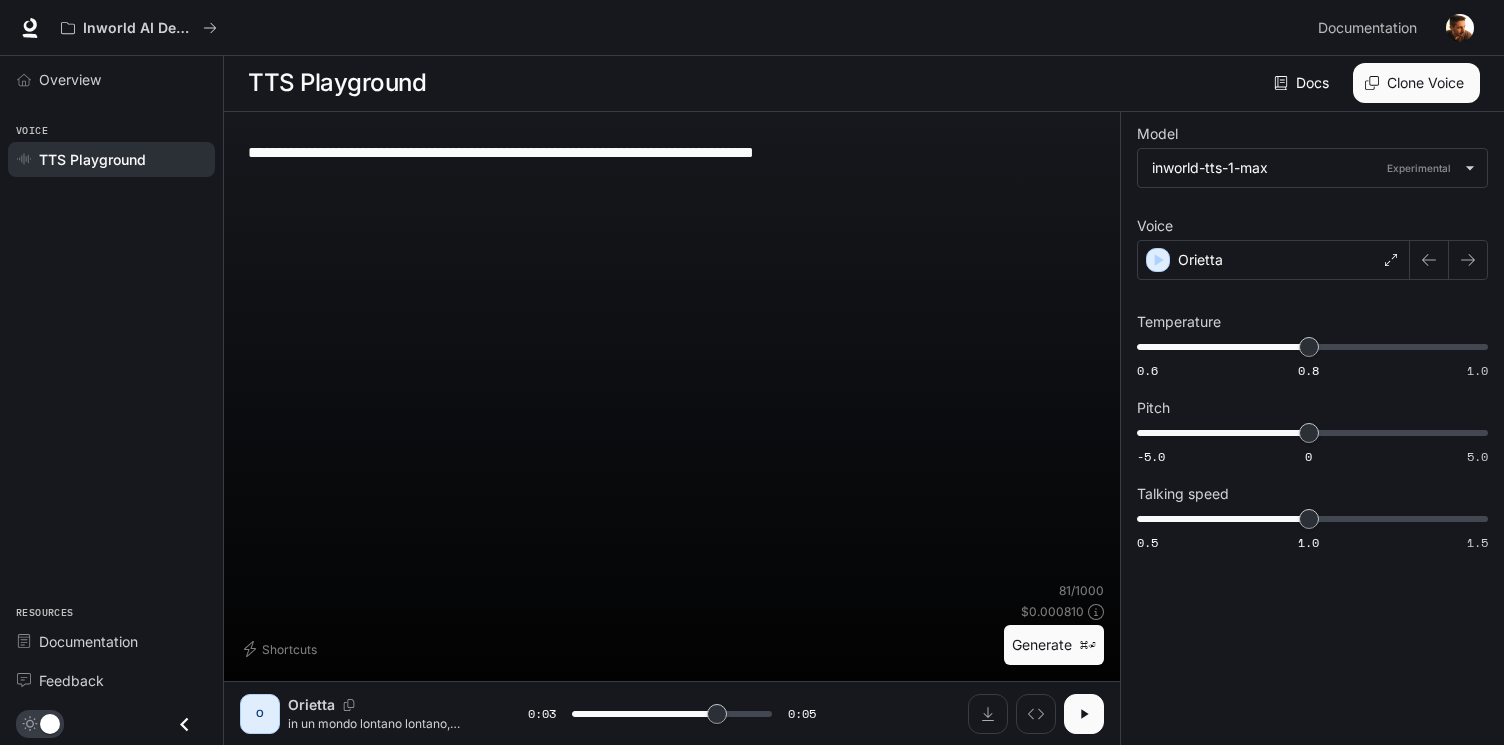 type on "***" 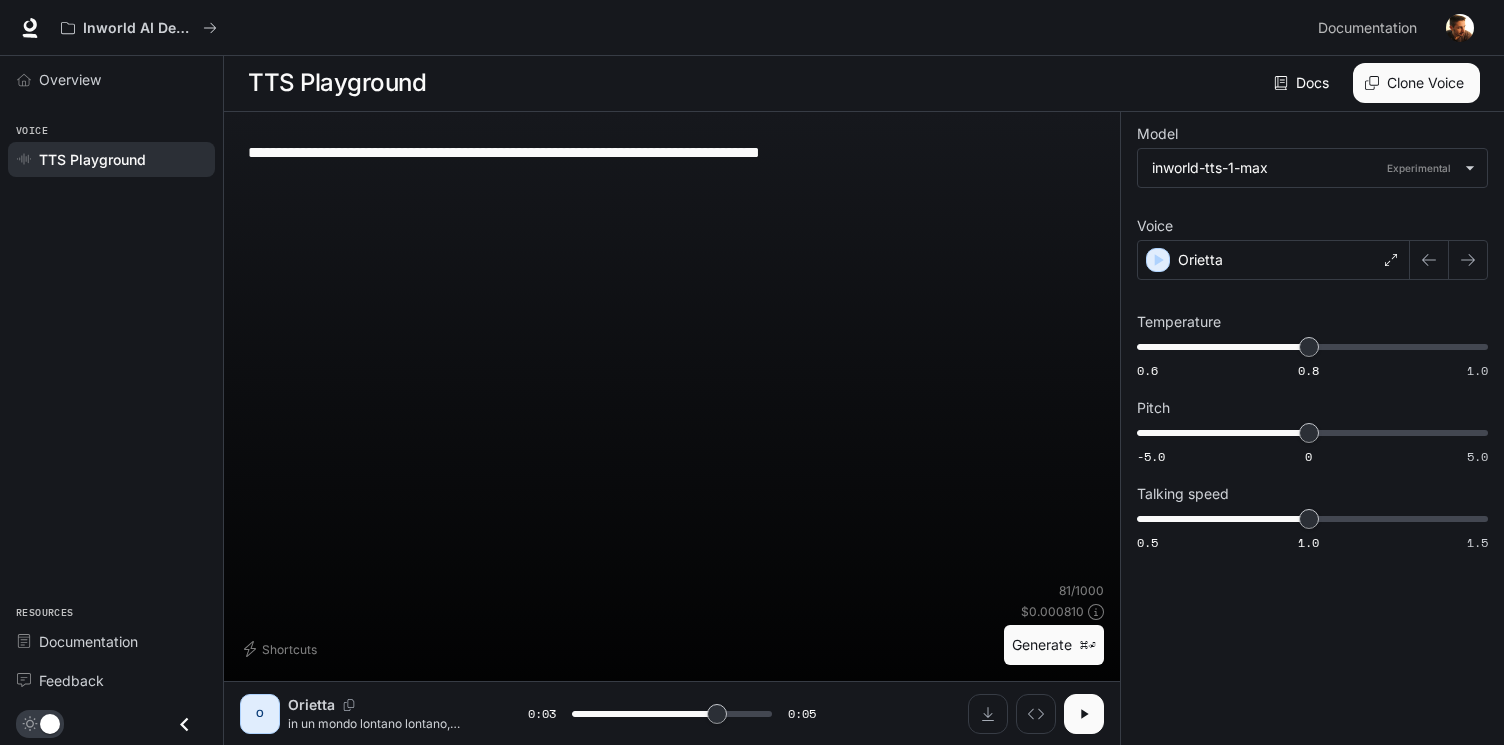 type on "**********" 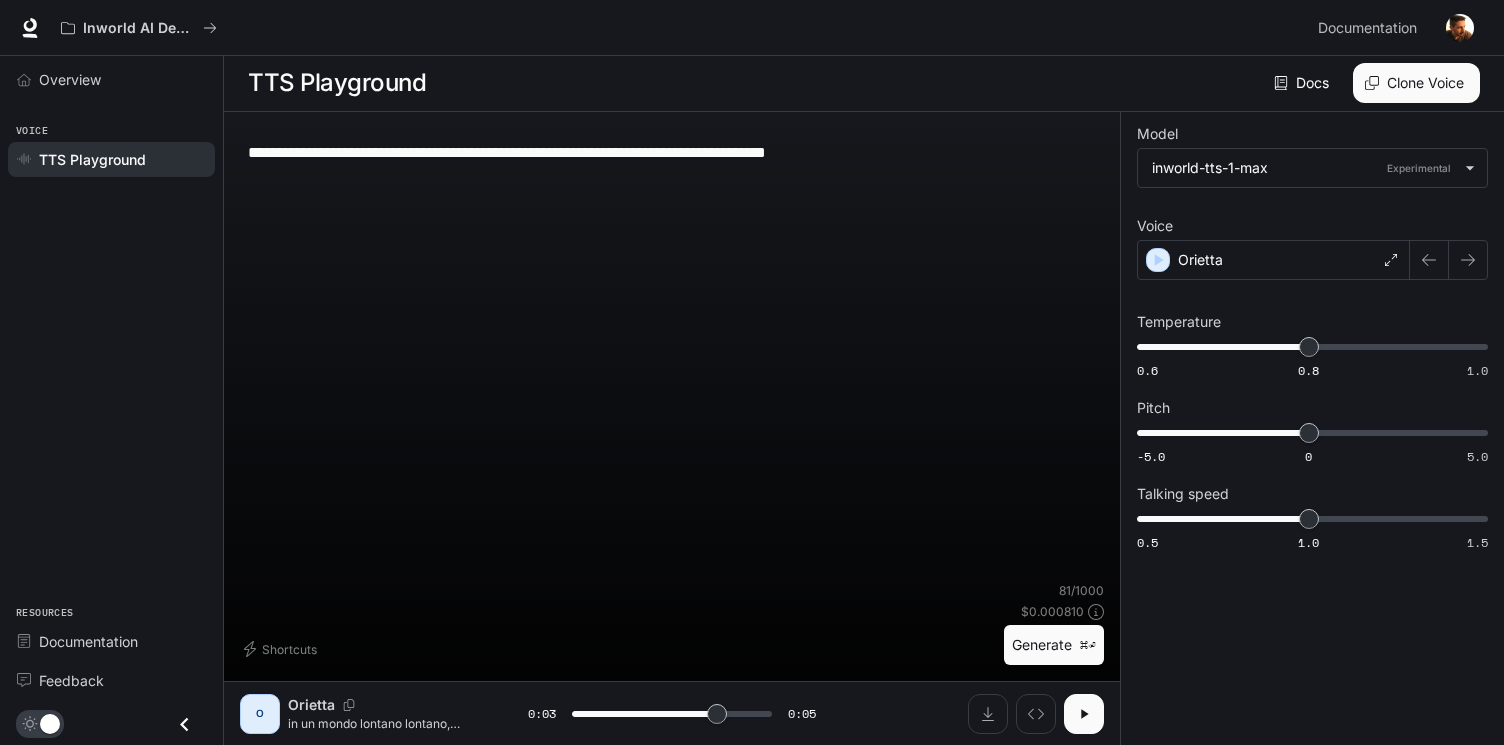 type on "**********" 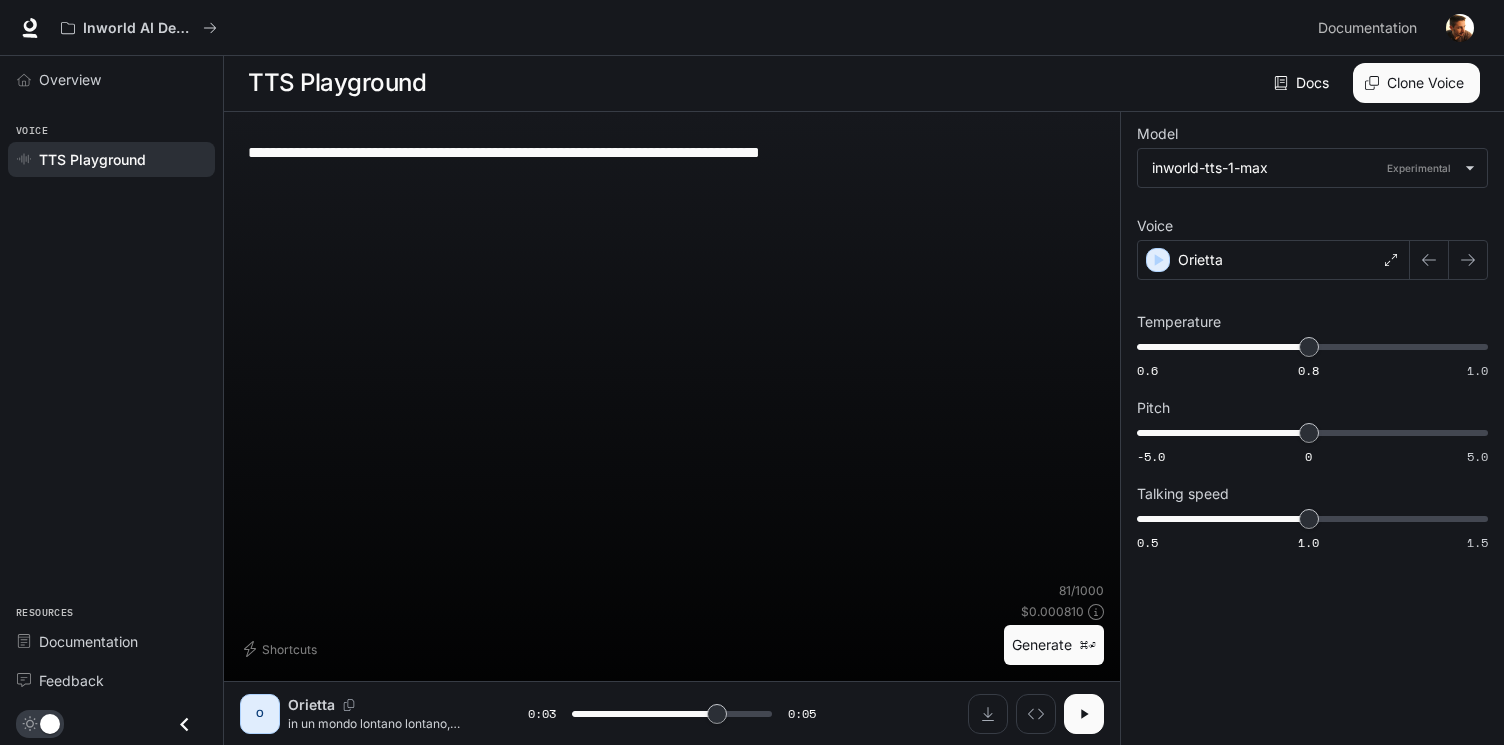 type on "**********" 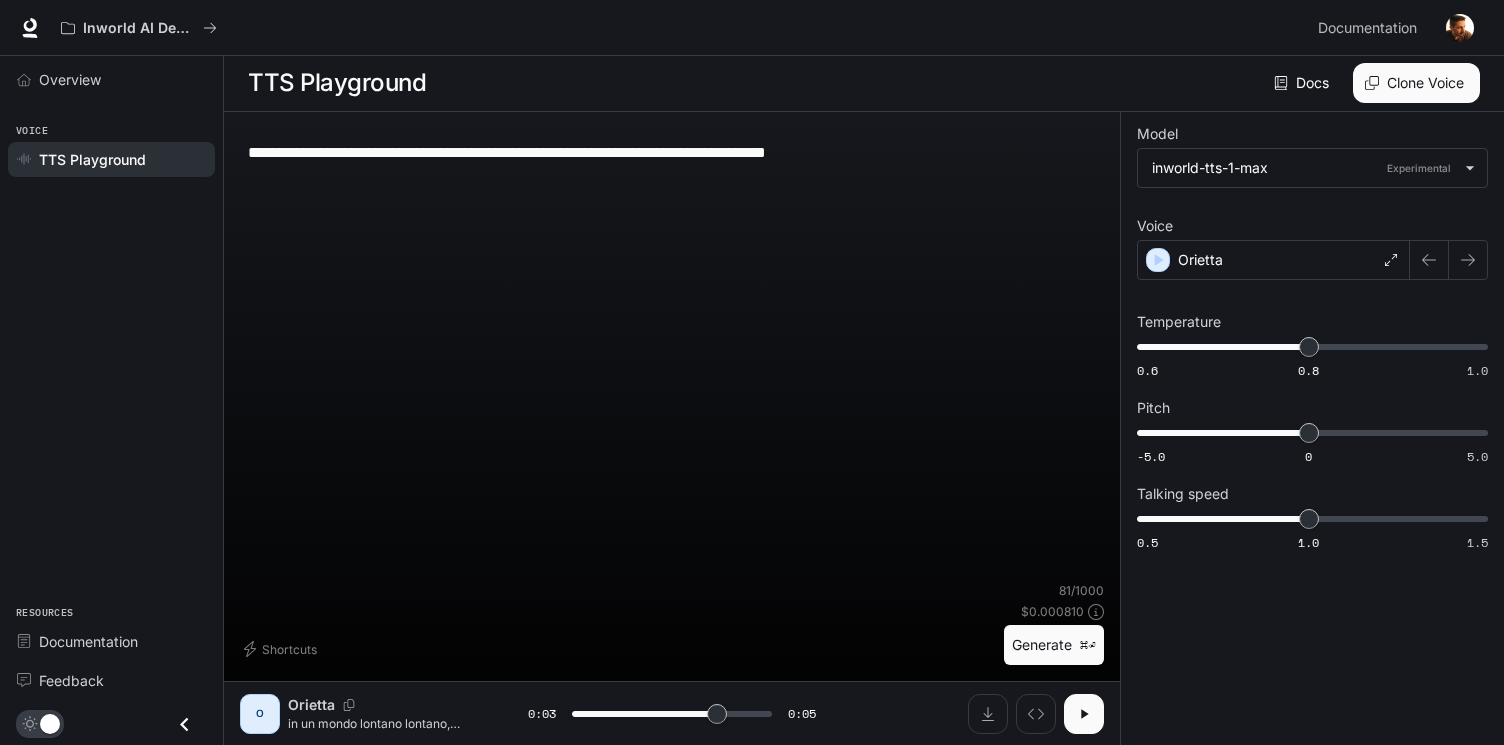 type on "**********" 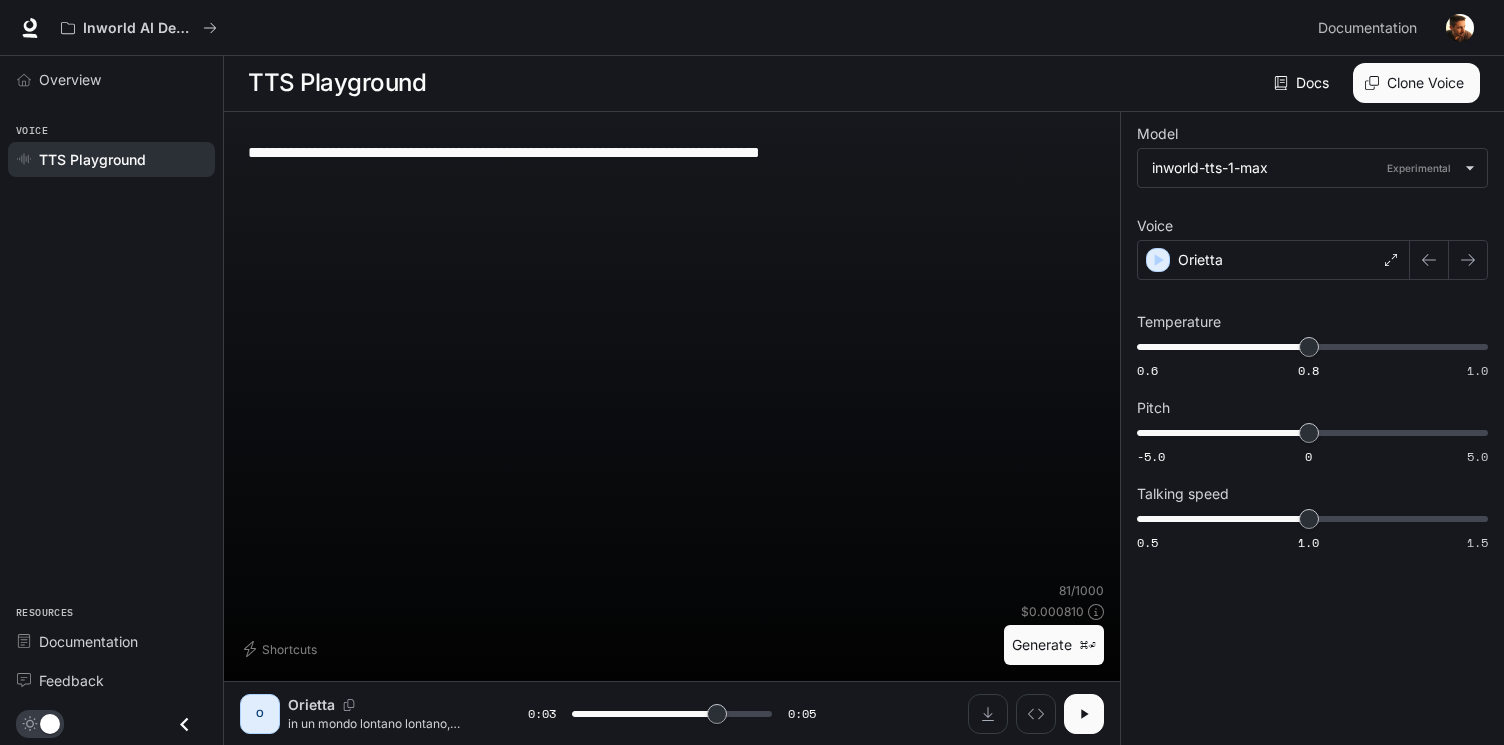 type on "**********" 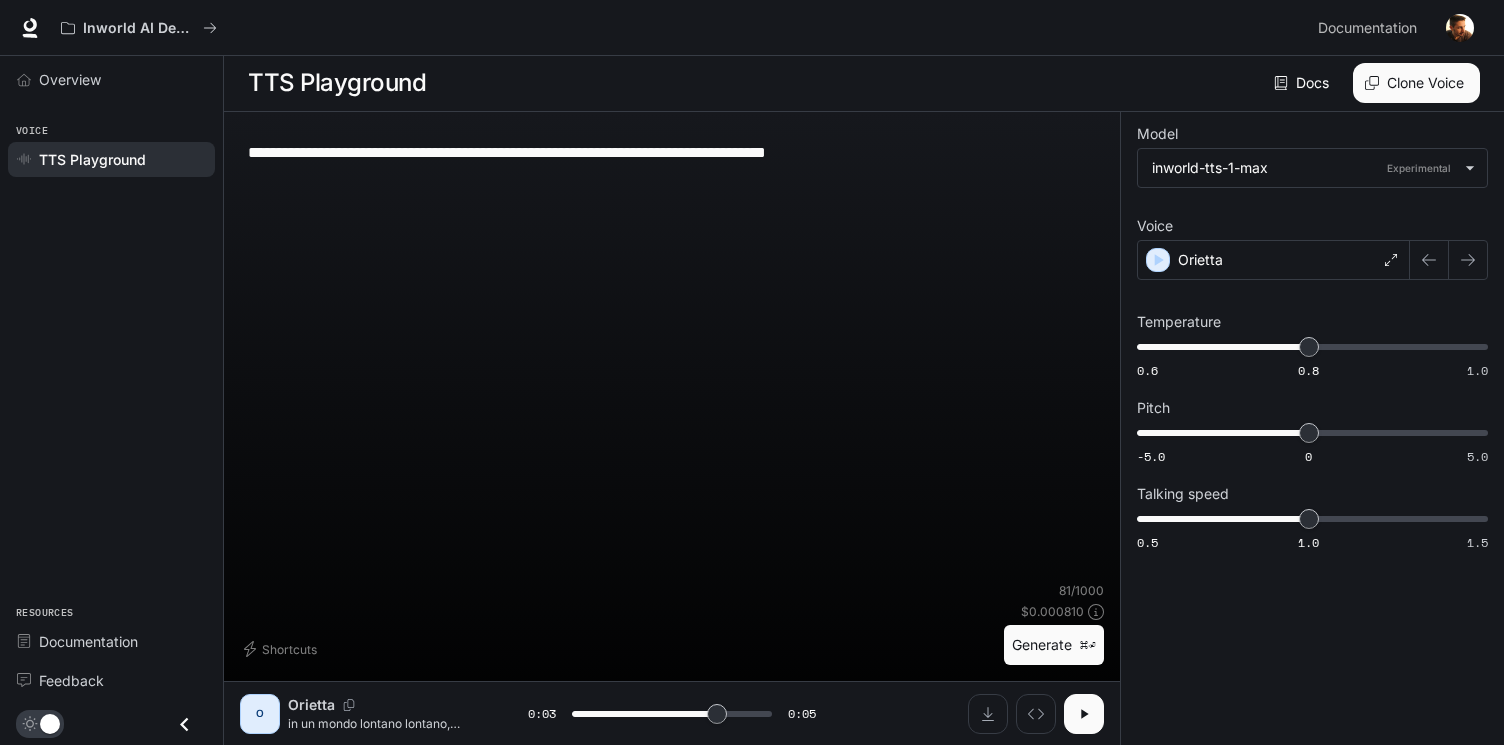 type on "**********" 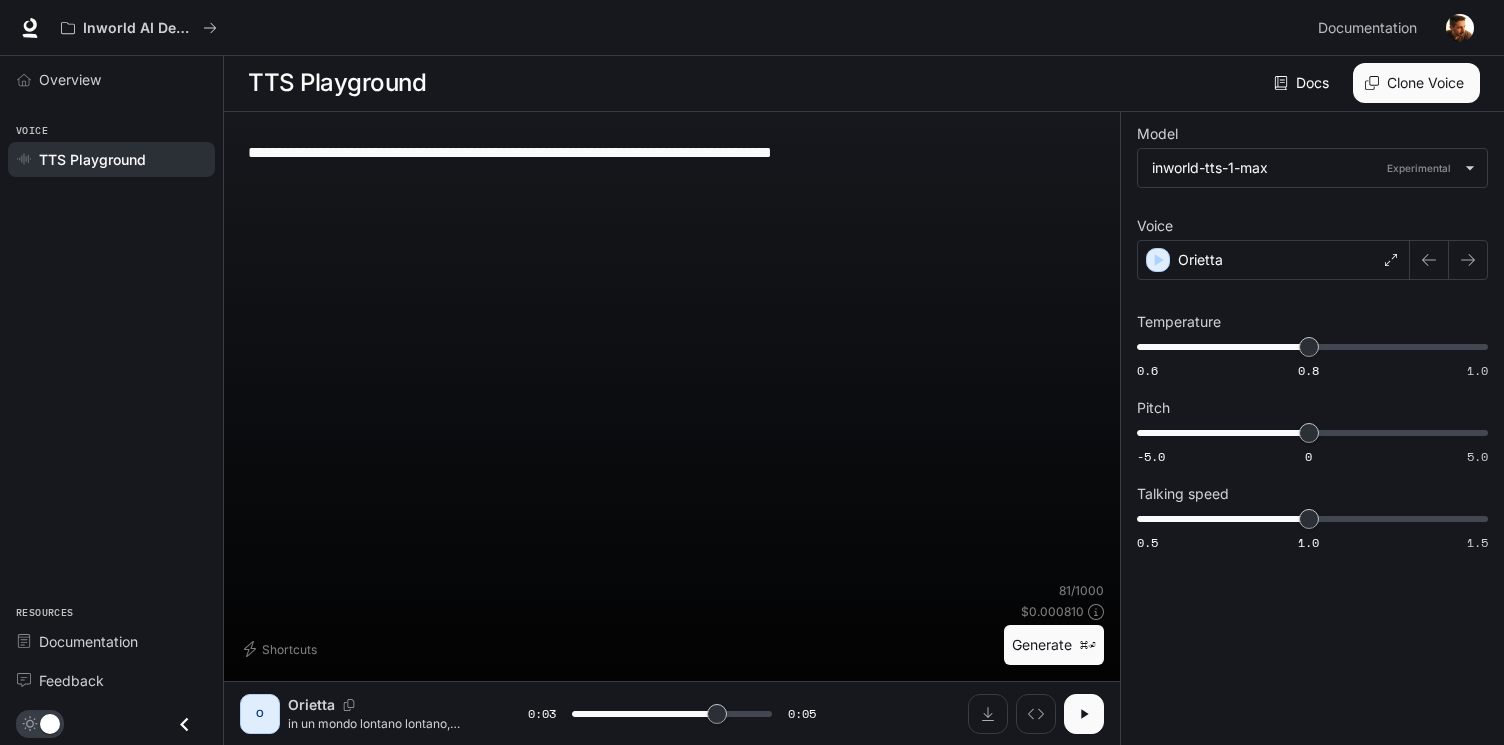 type on "***" 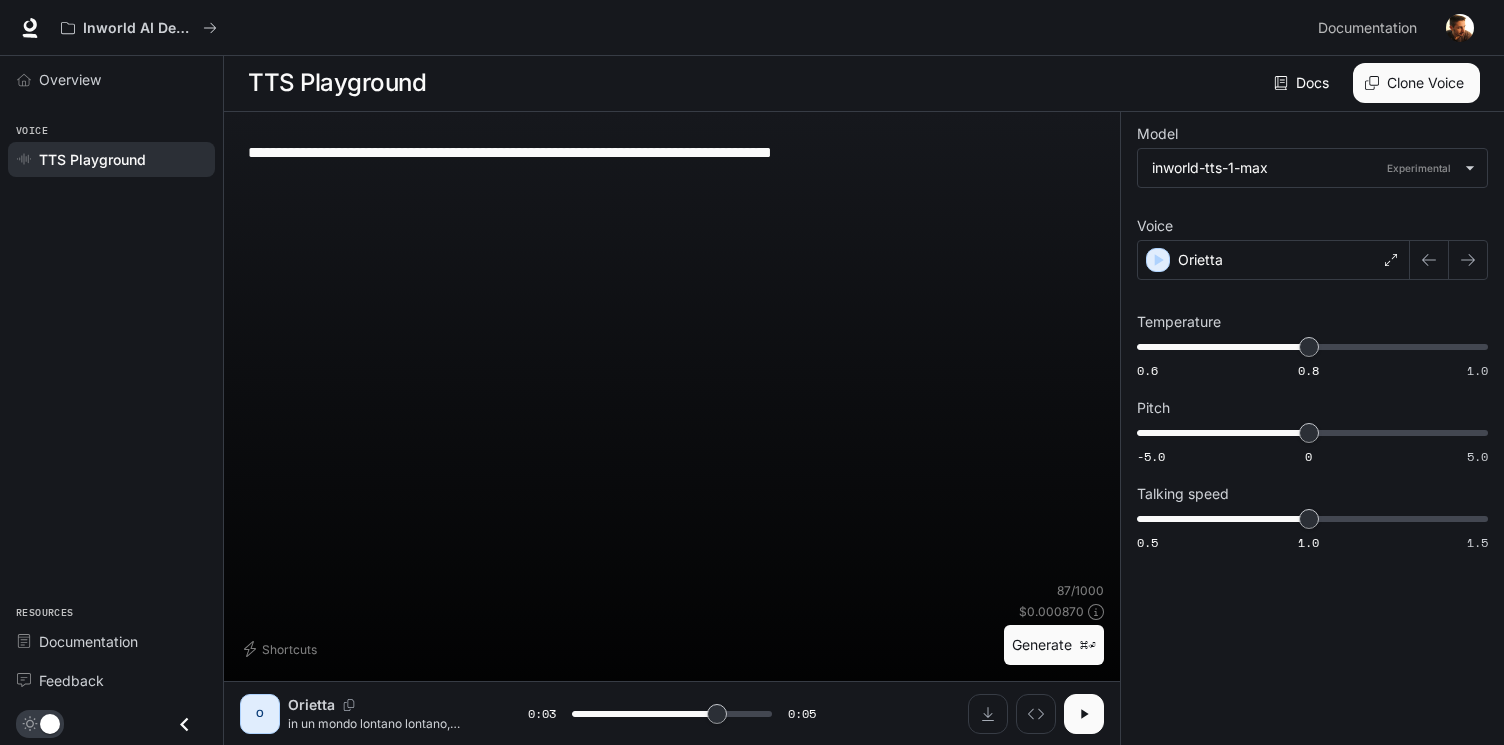type on "**********" 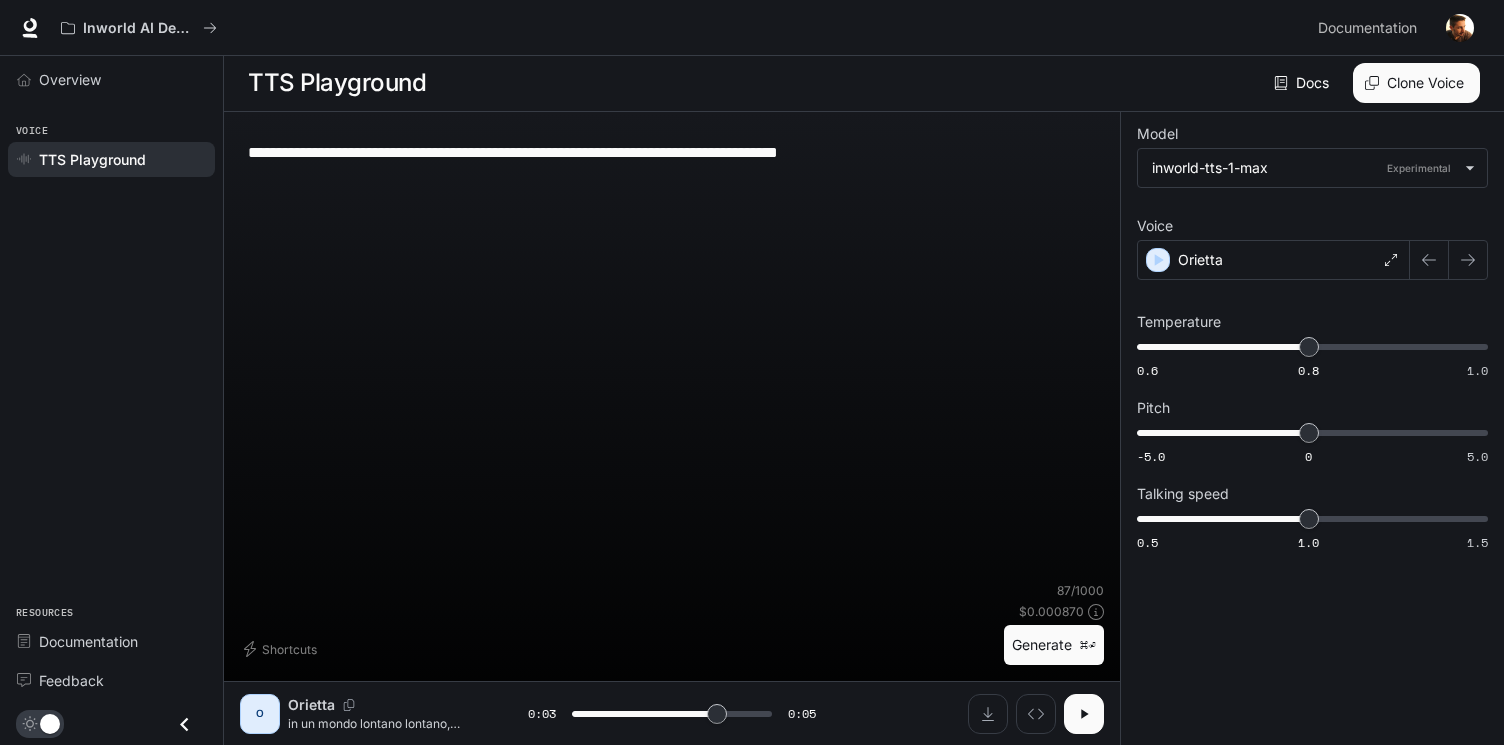 type on "***" 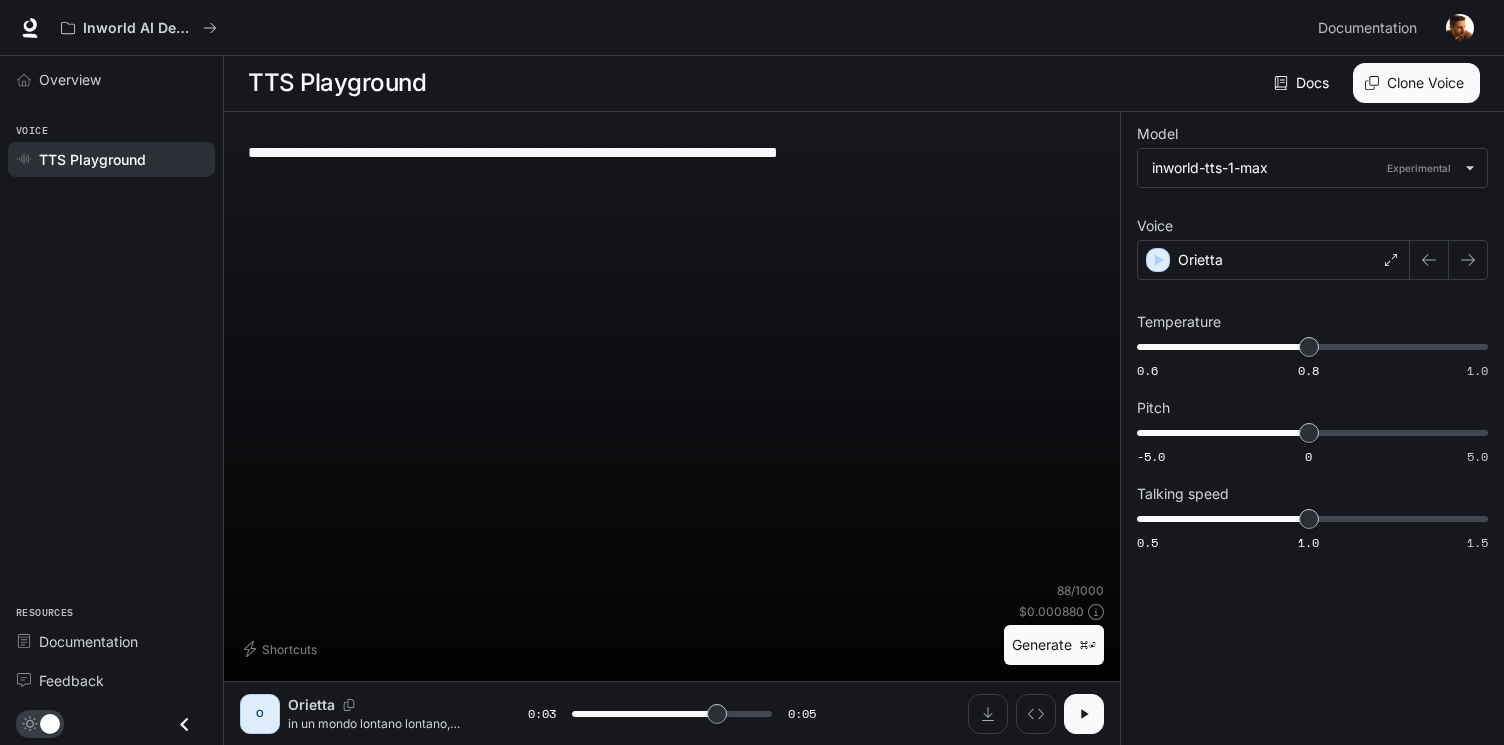 type on "**********" 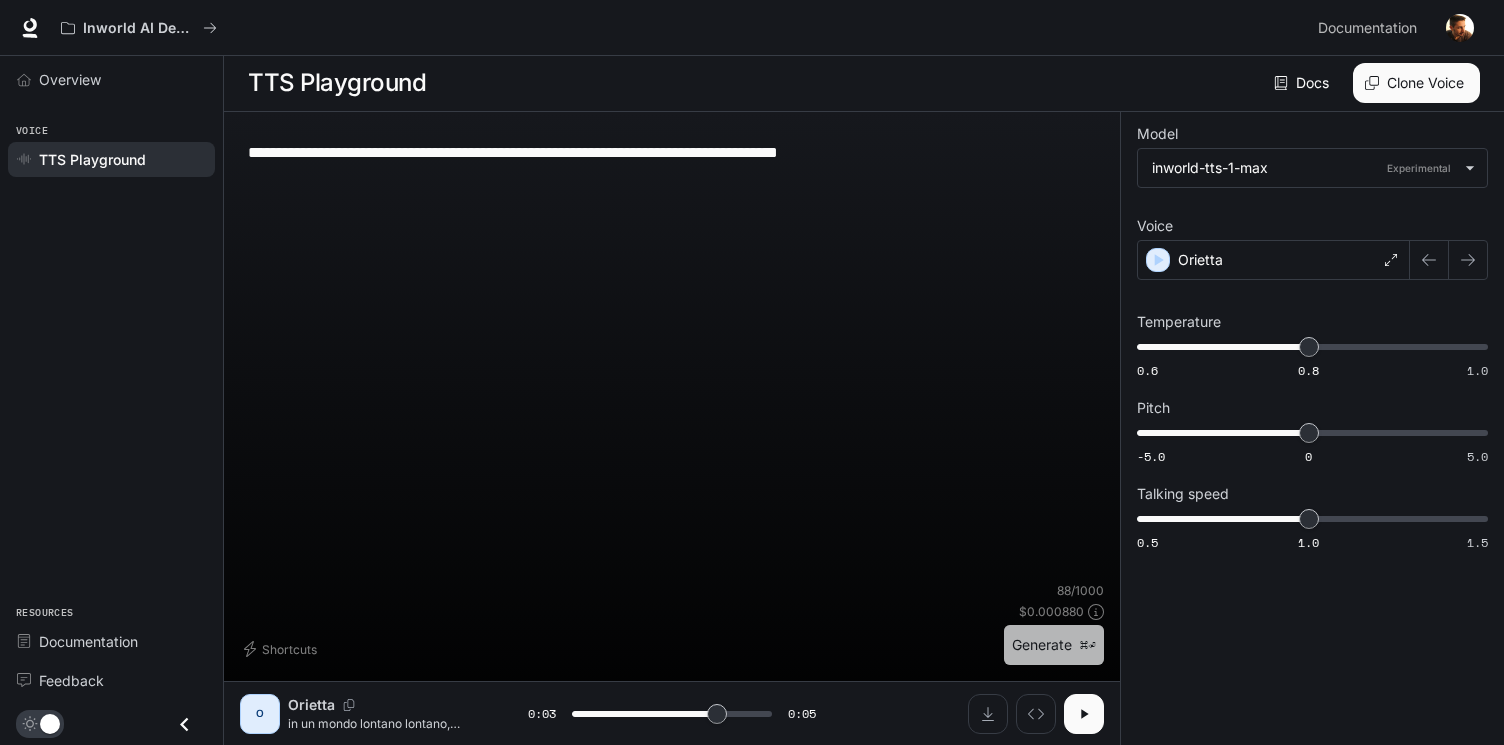 click on "Generate ⌘⏎" at bounding box center (1054, 645) 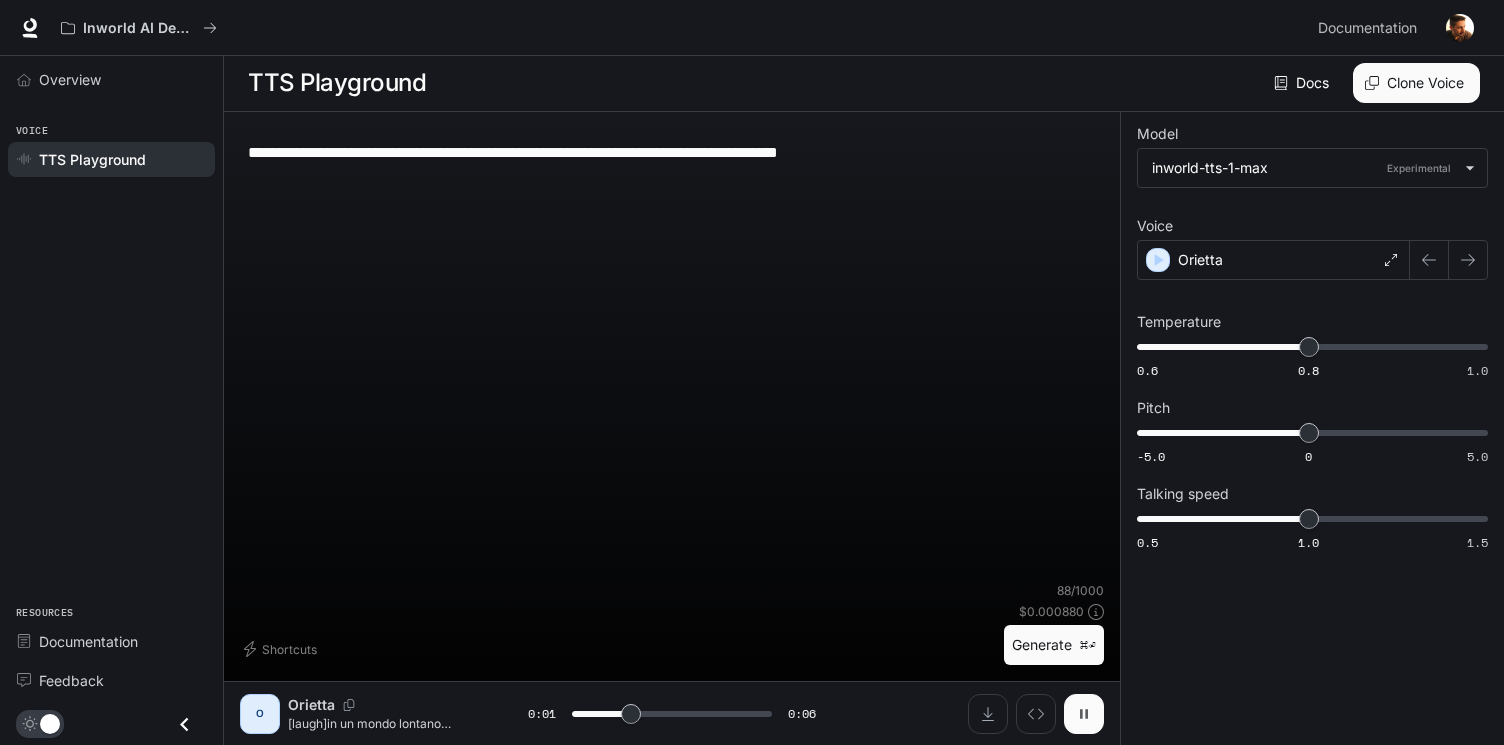 click at bounding box center [1084, 714] 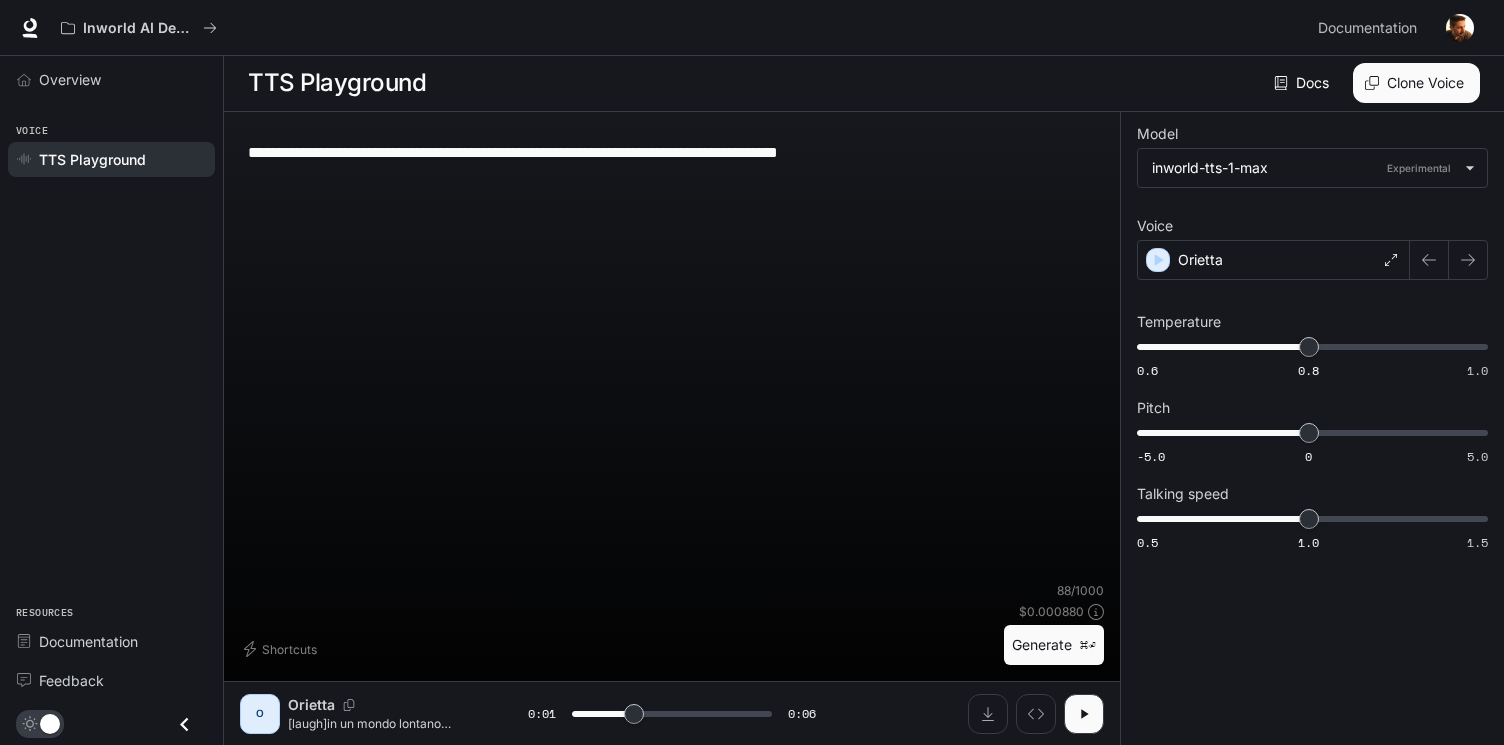 click on "**********" at bounding box center (672, 152) 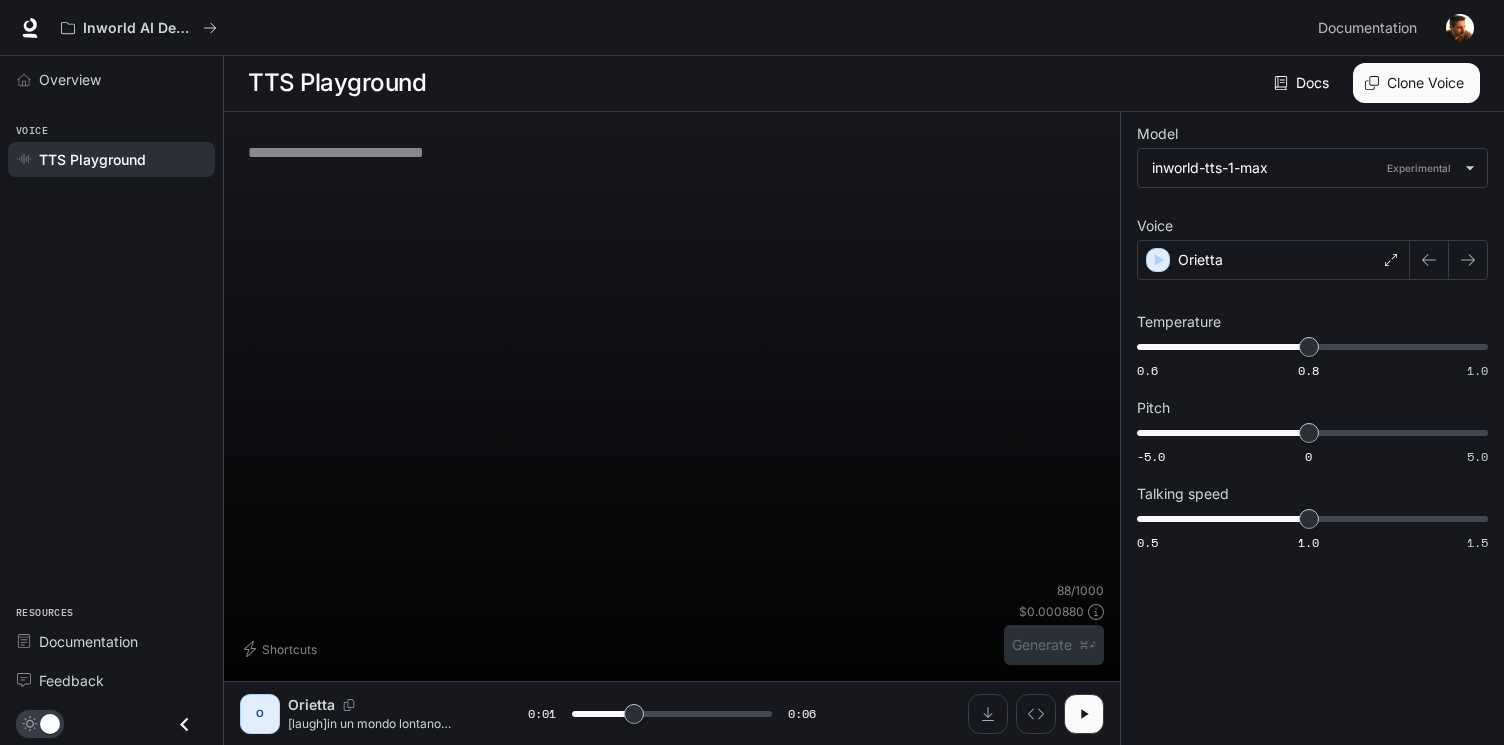 type on "***" 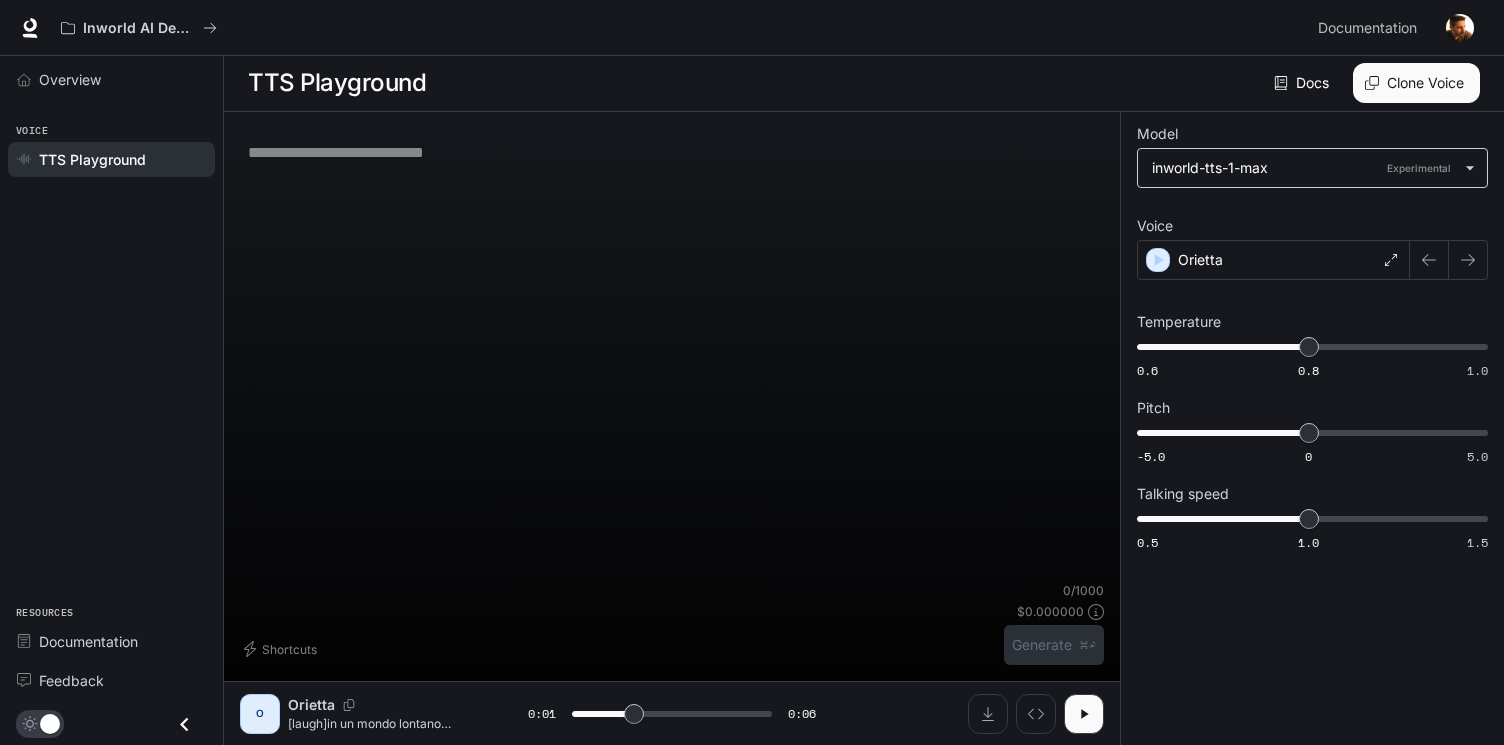 type 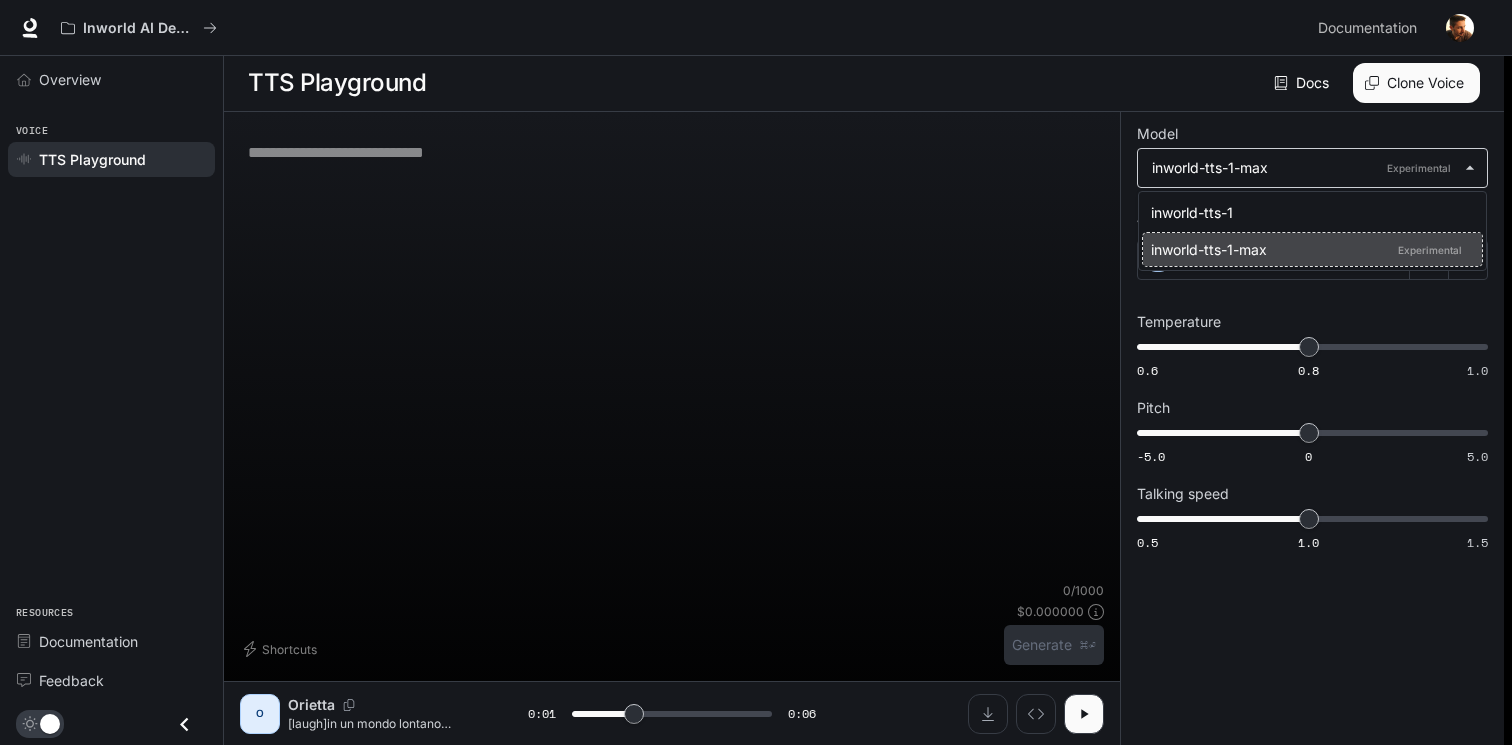 click at bounding box center [756, 372] 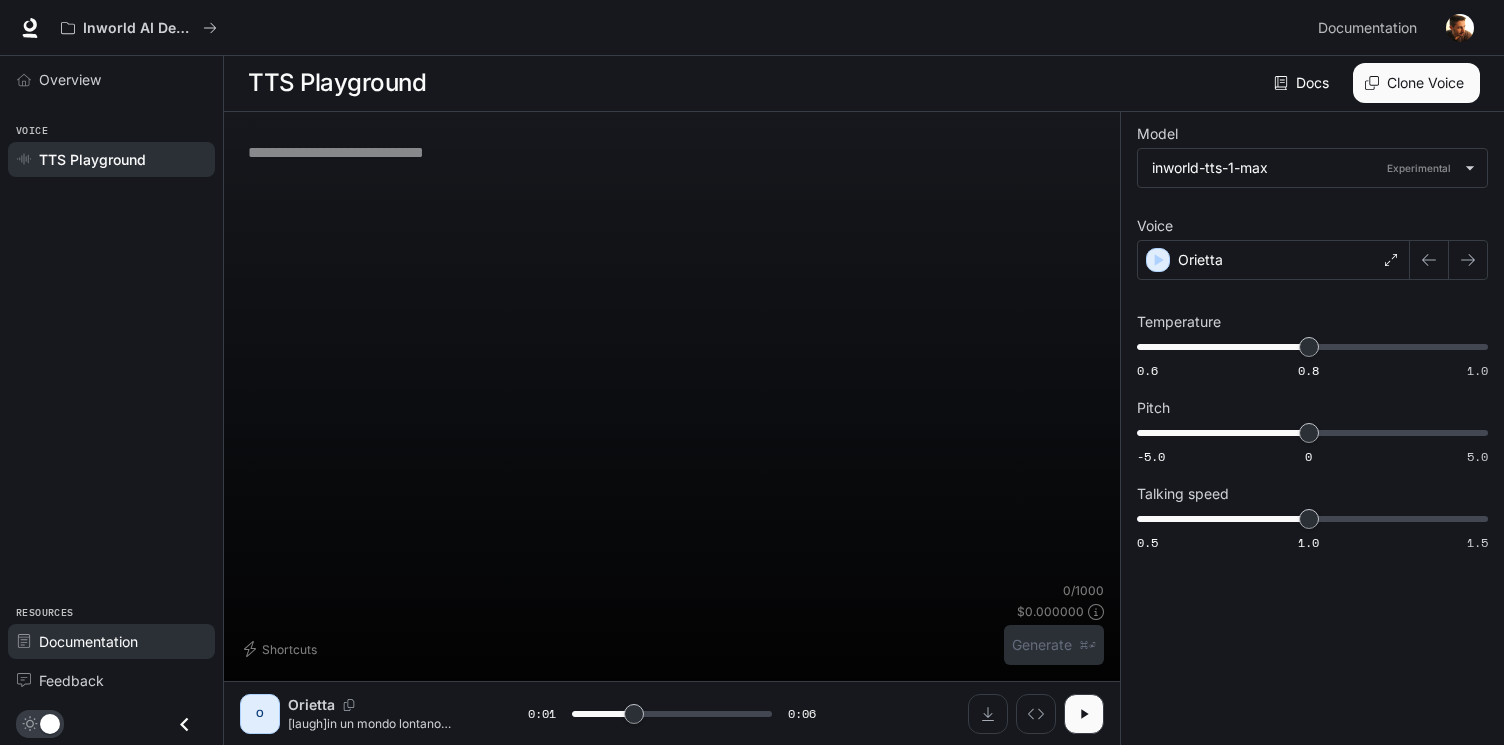 click on "Documentation" at bounding box center [88, 641] 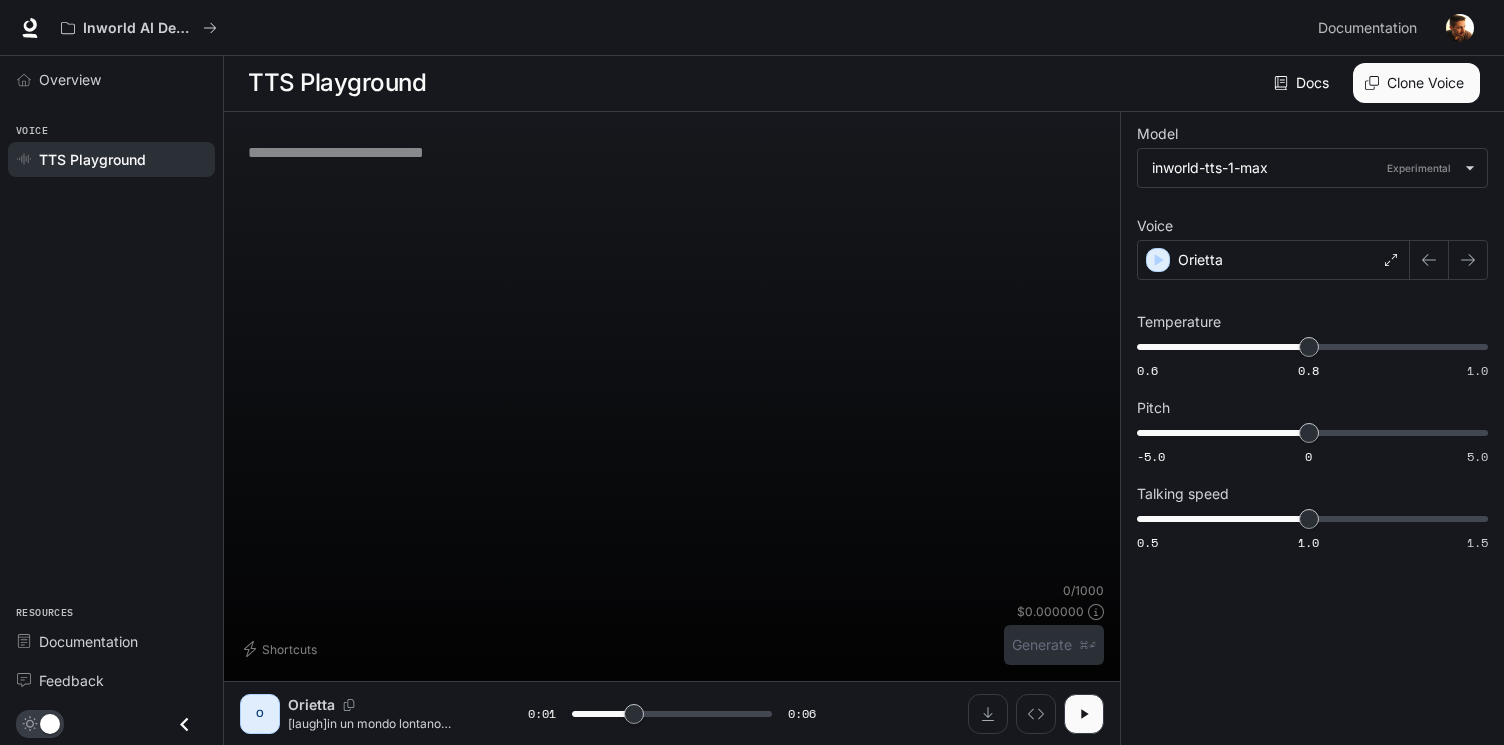 click at bounding box center [672, 152] 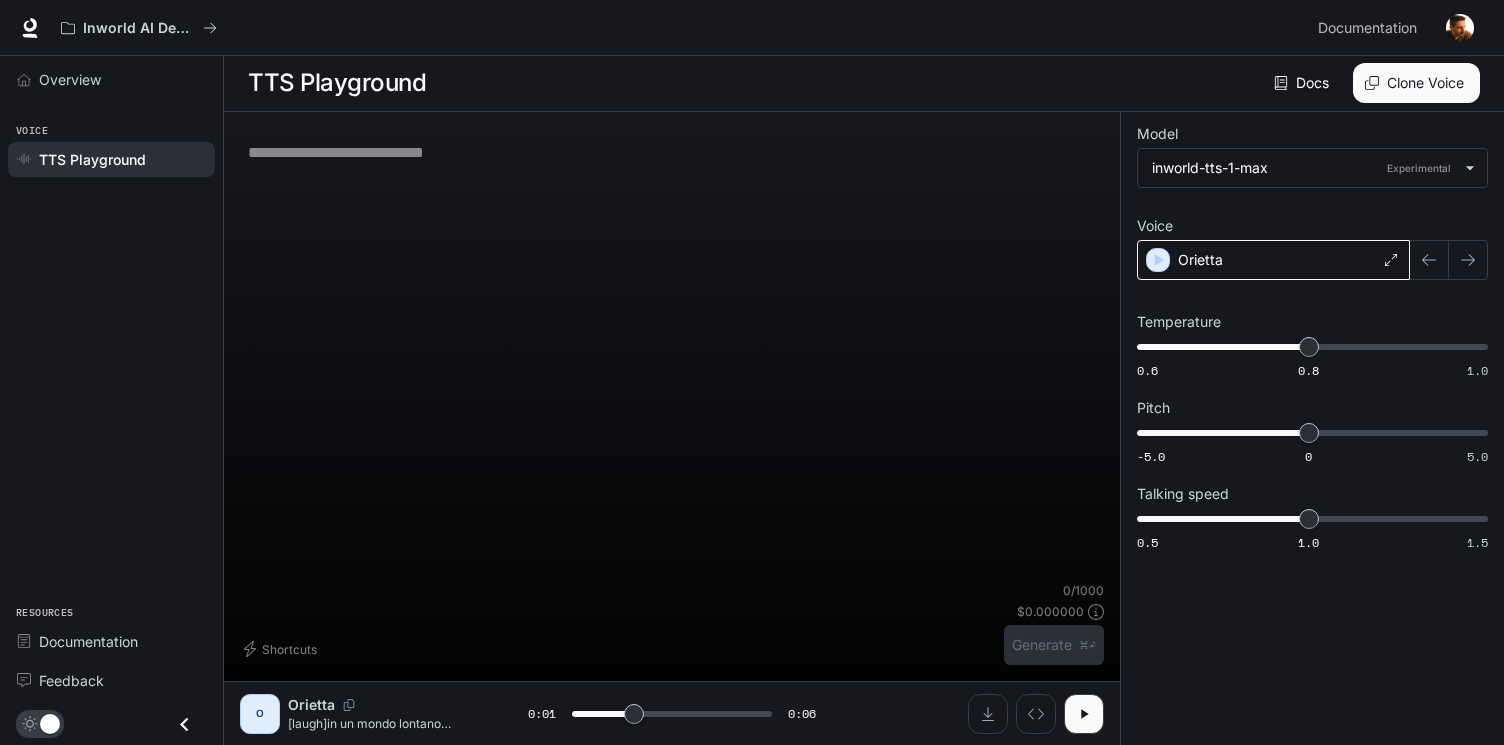 click on "Orietta" at bounding box center [1273, 260] 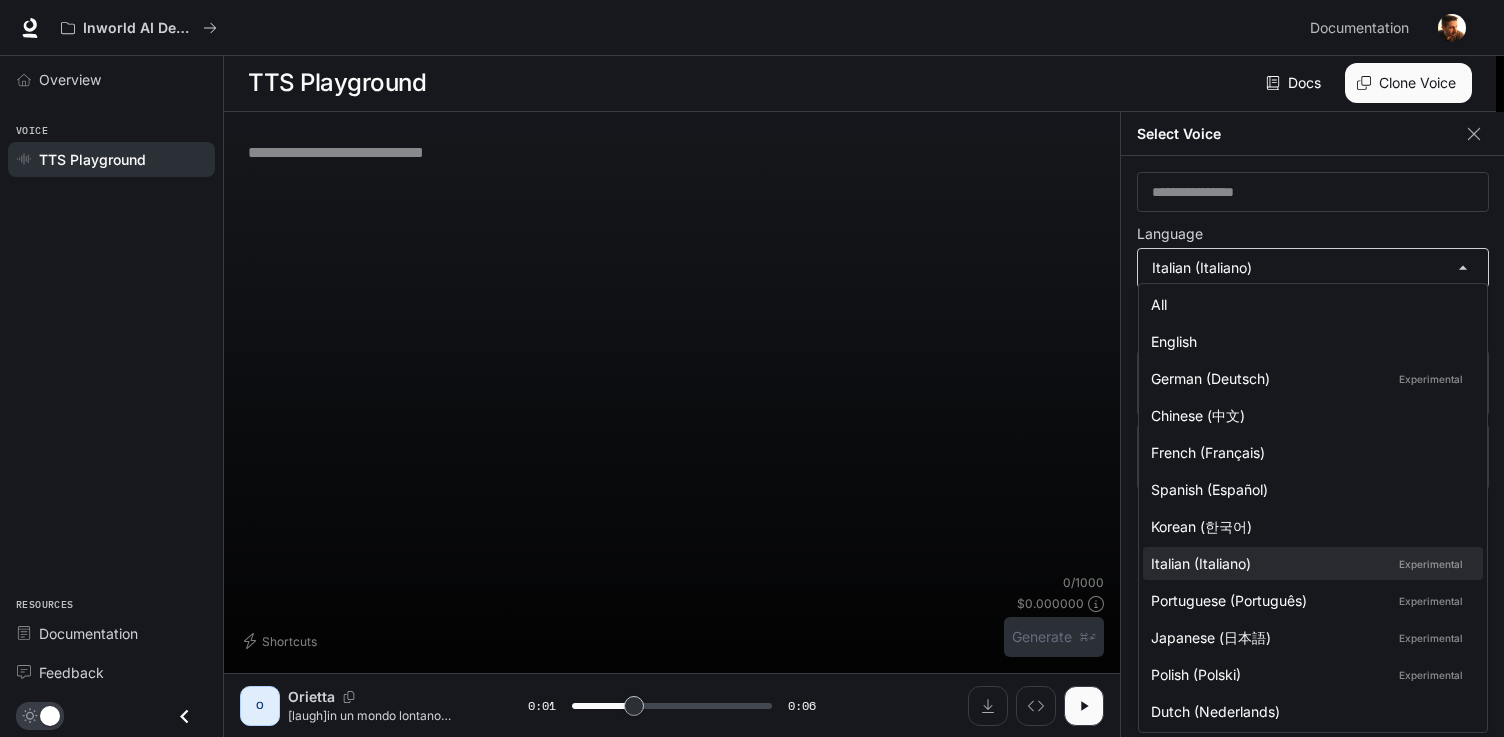 click on "**********" at bounding box center [752, 368] 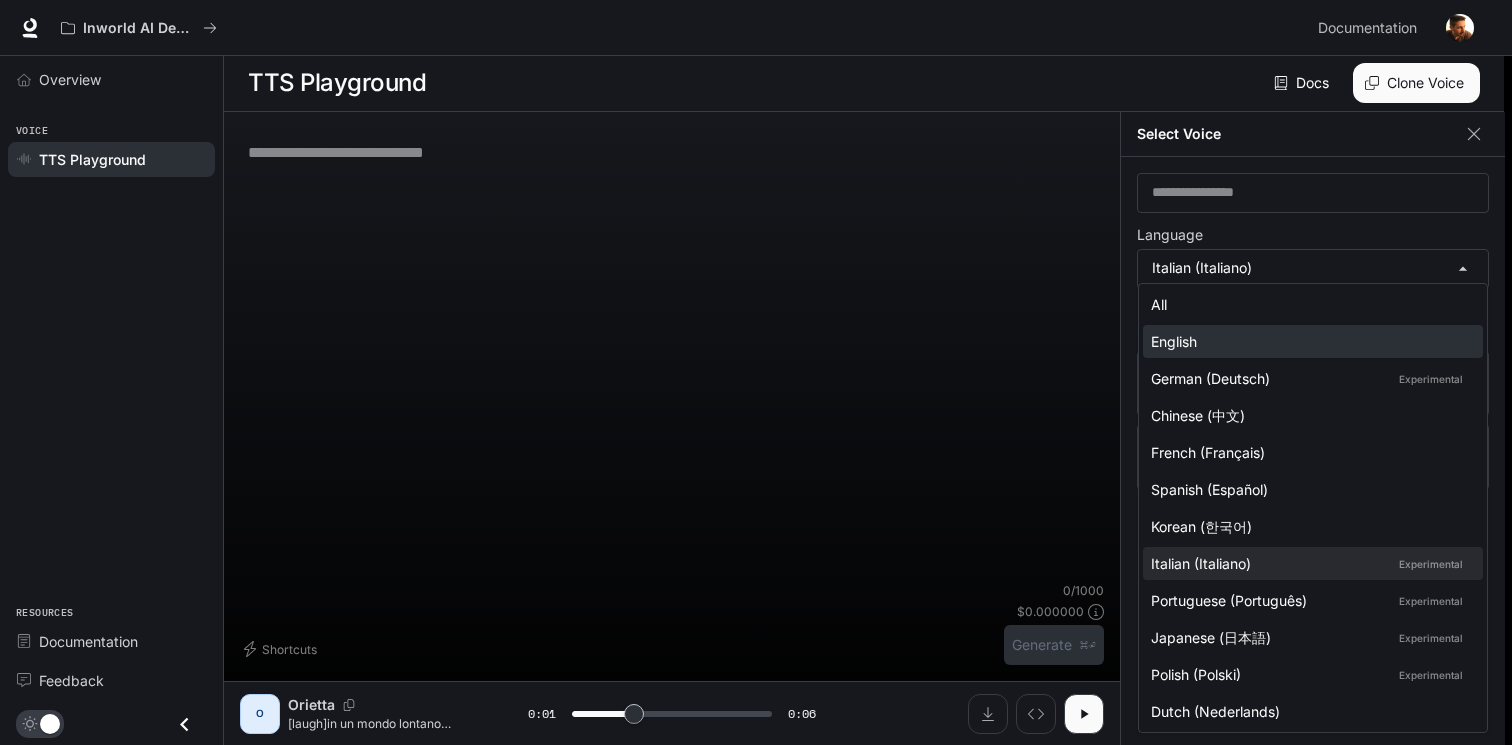 click on "English" at bounding box center [1313, 341] 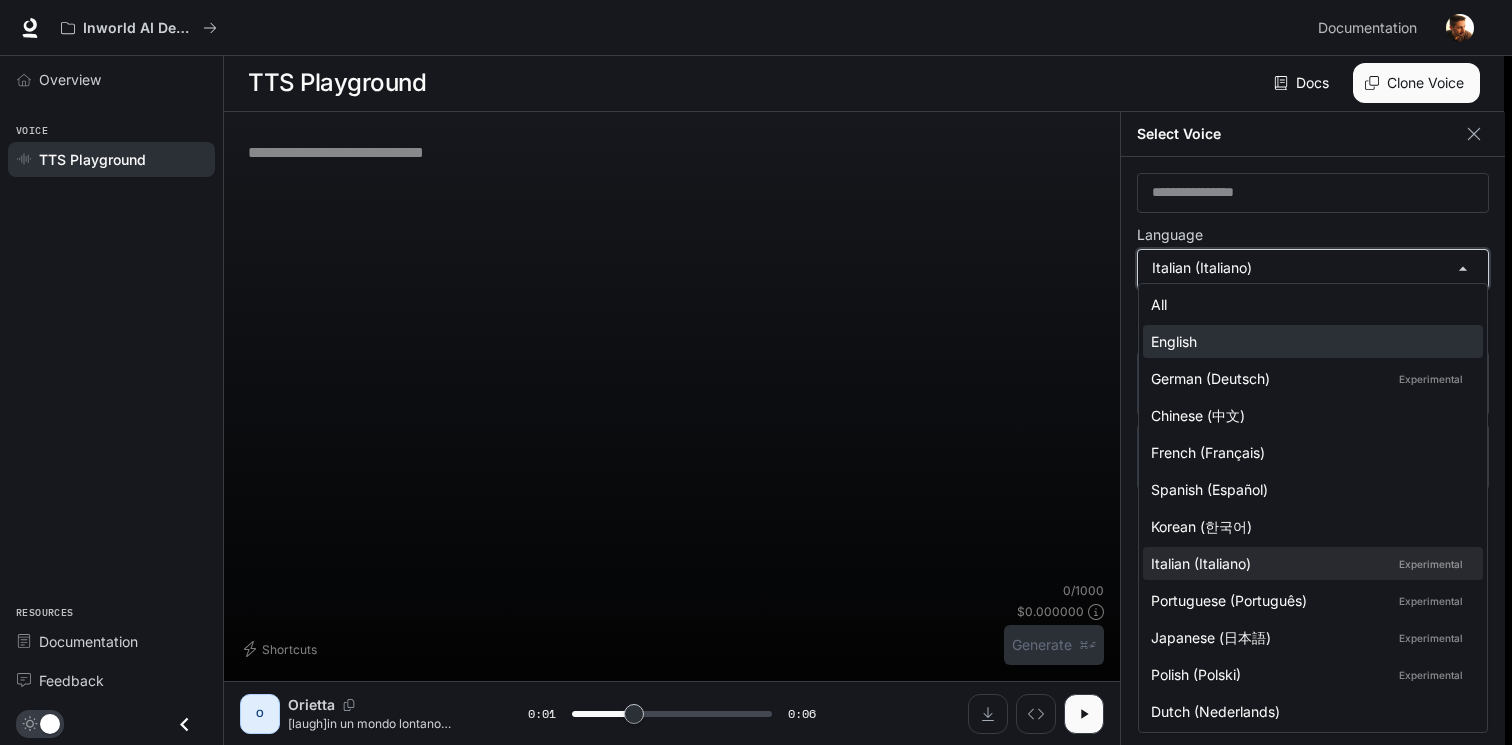type on "***" 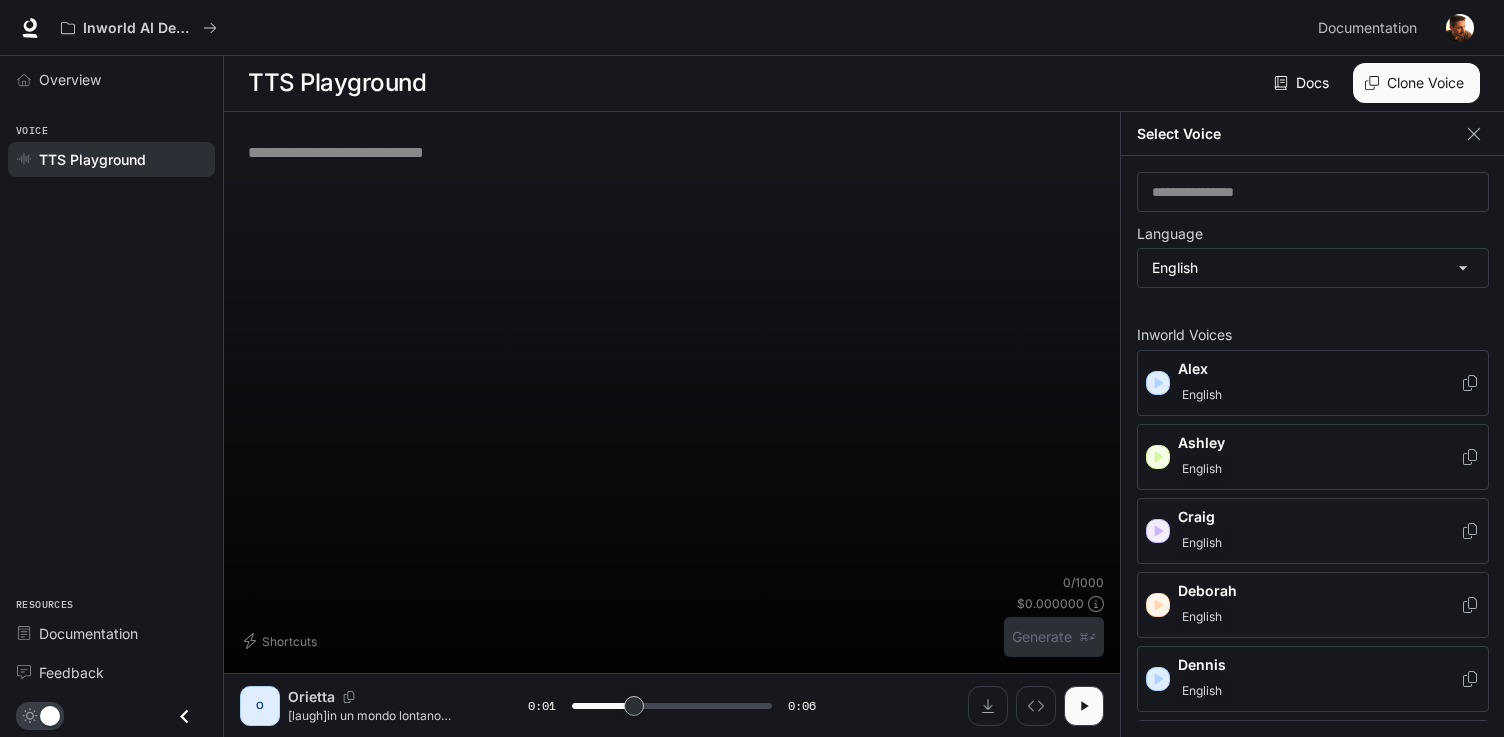 click 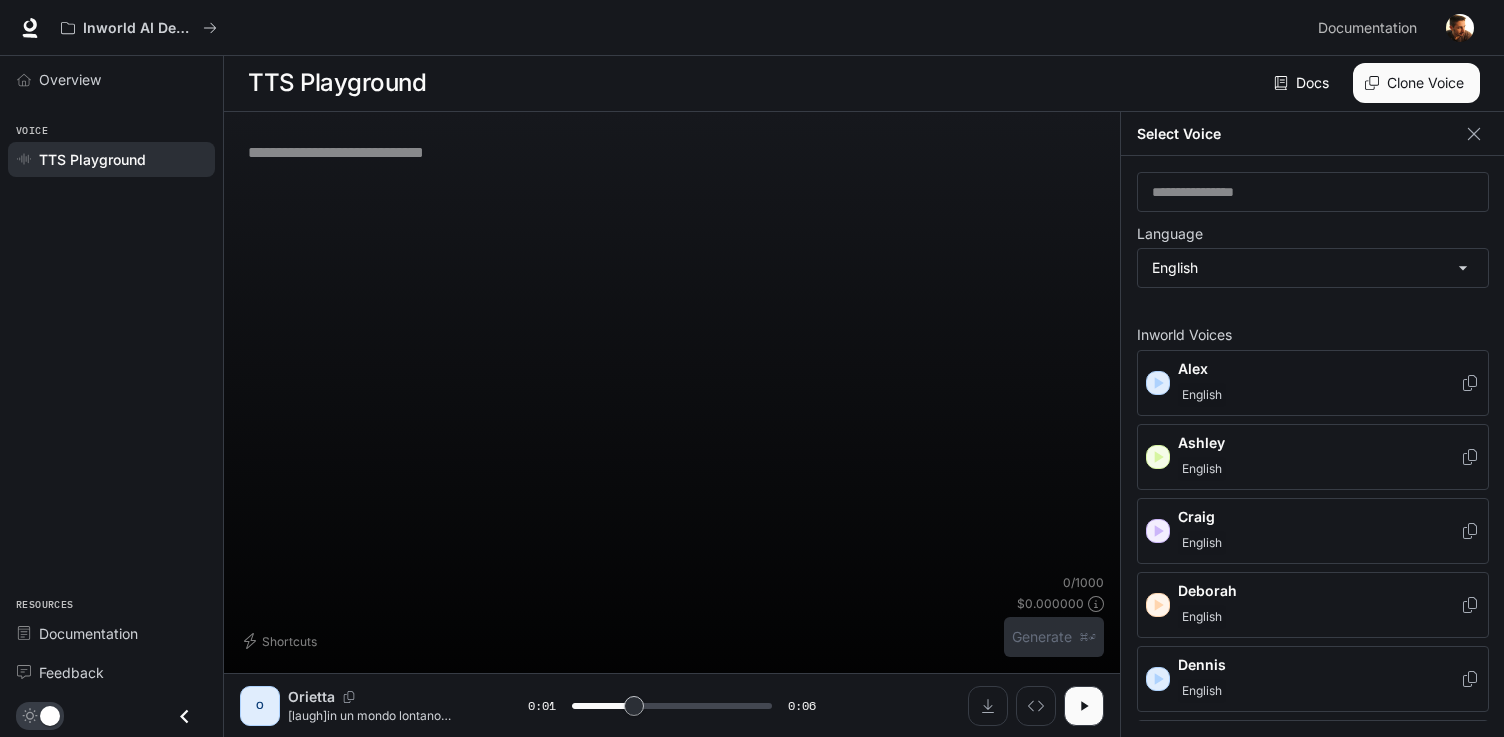 click 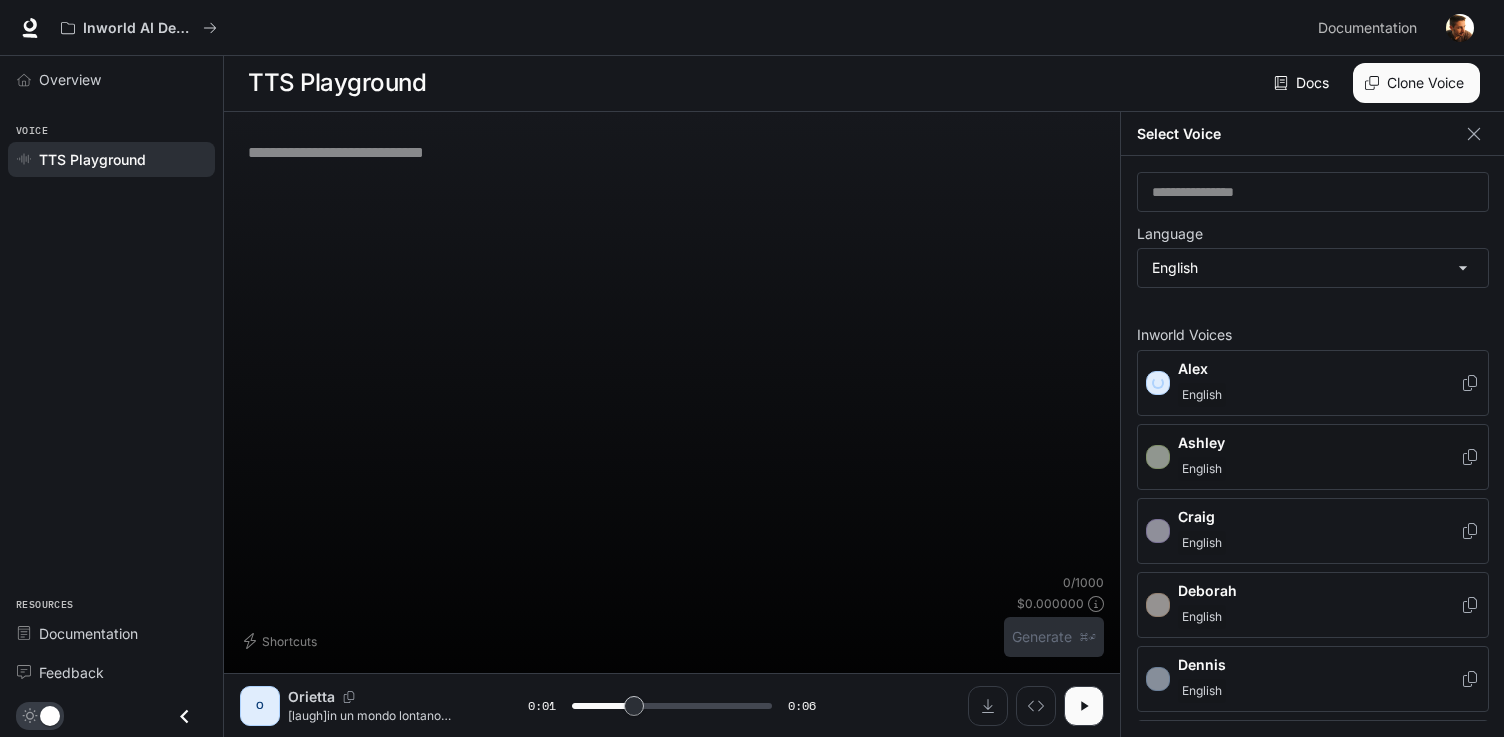 click on "Ashley English" at bounding box center [1313, 457] 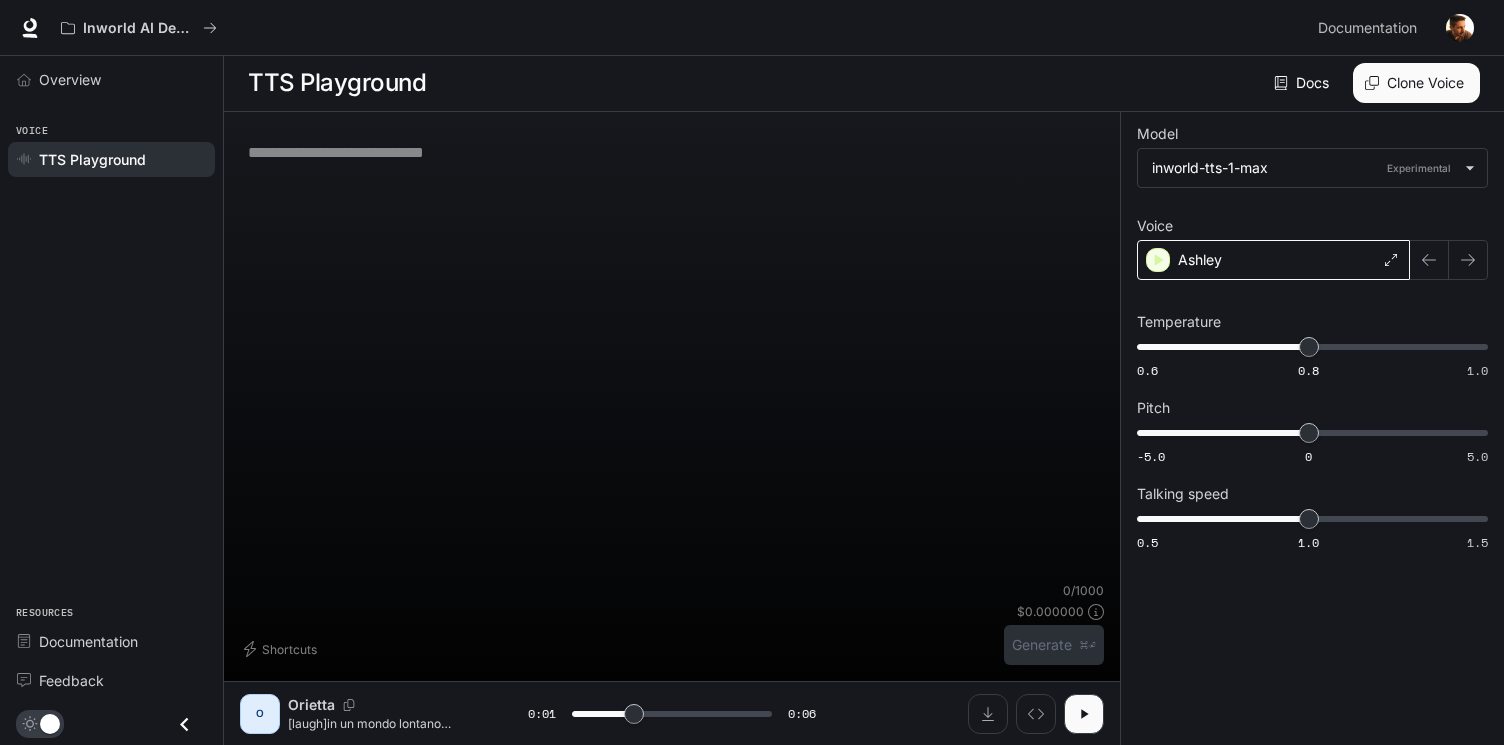 click on "Ashley" at bounding box center [1273, 260] 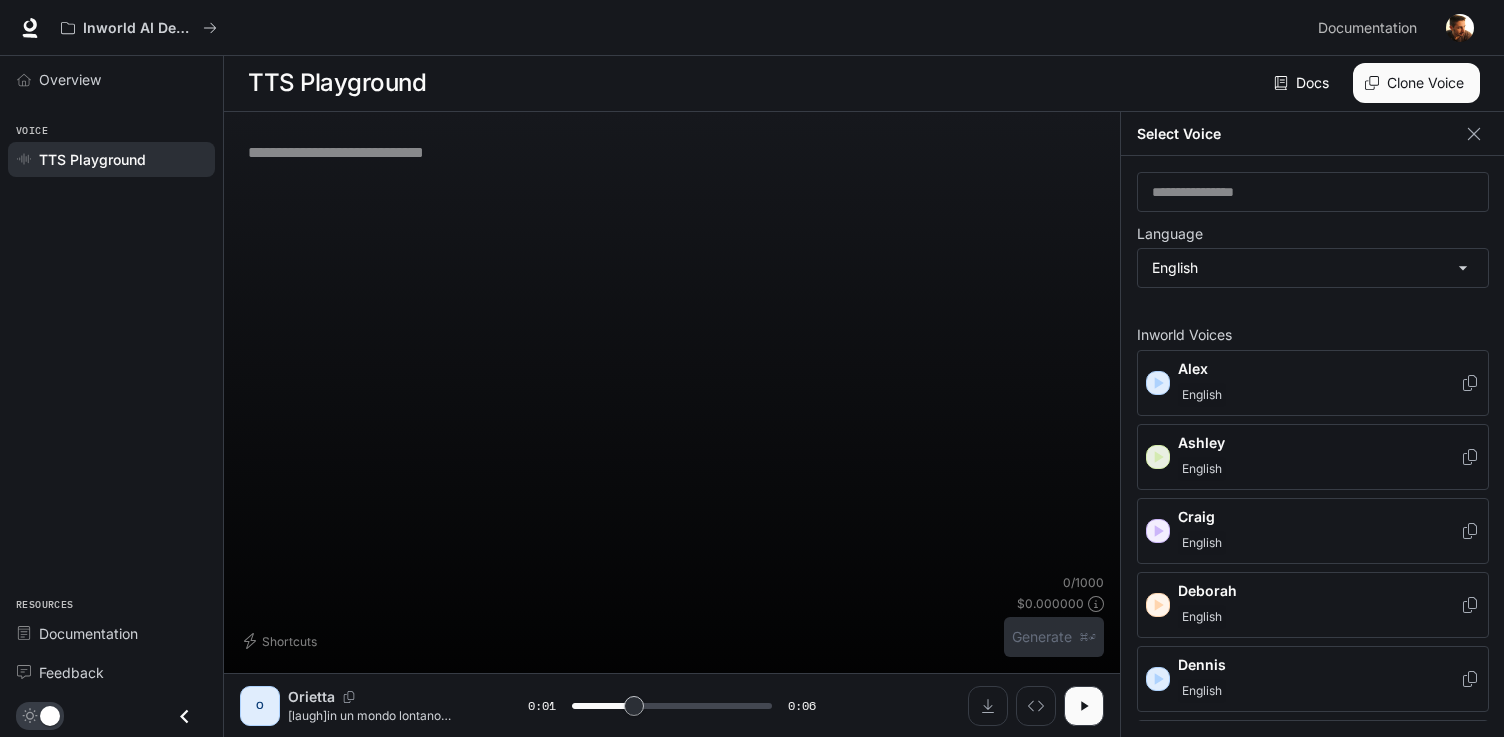 click 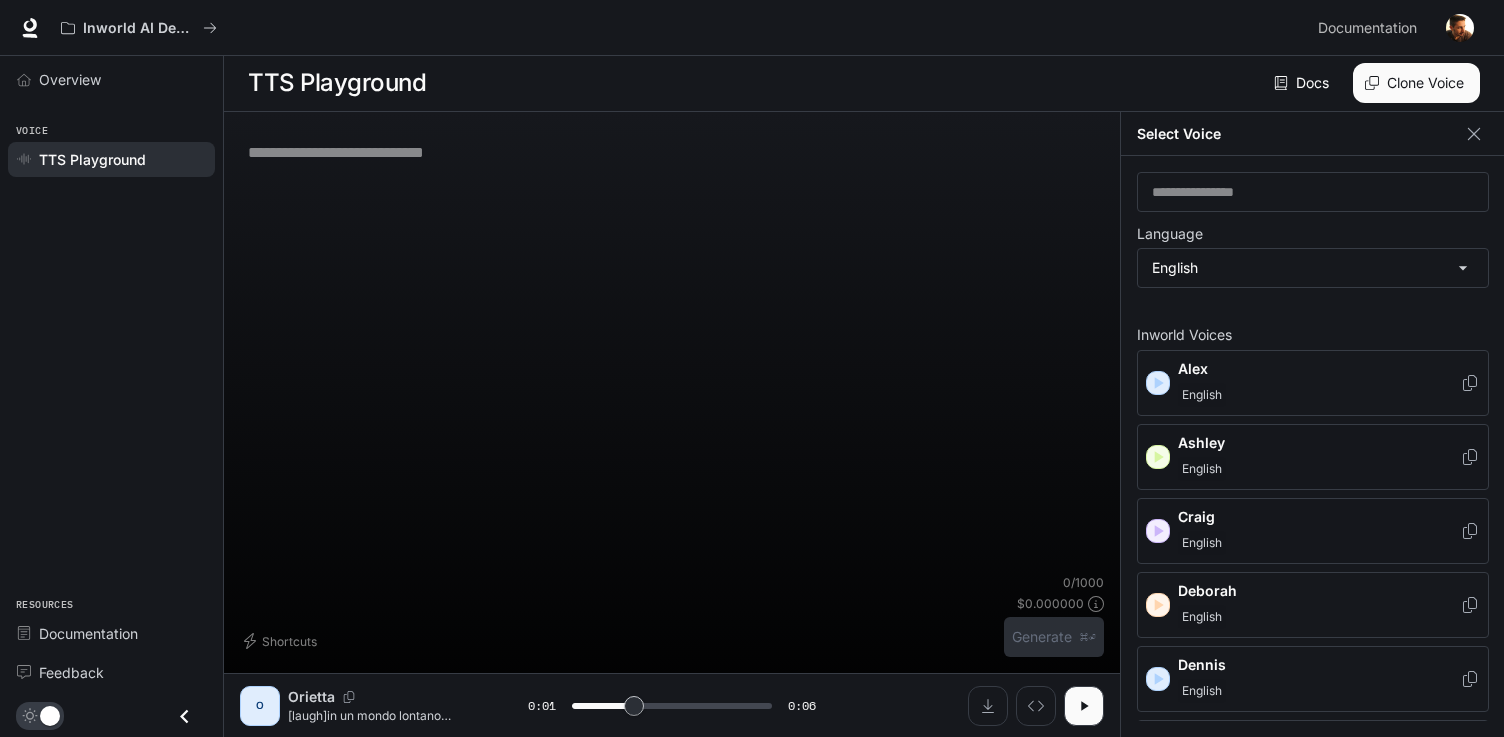 click 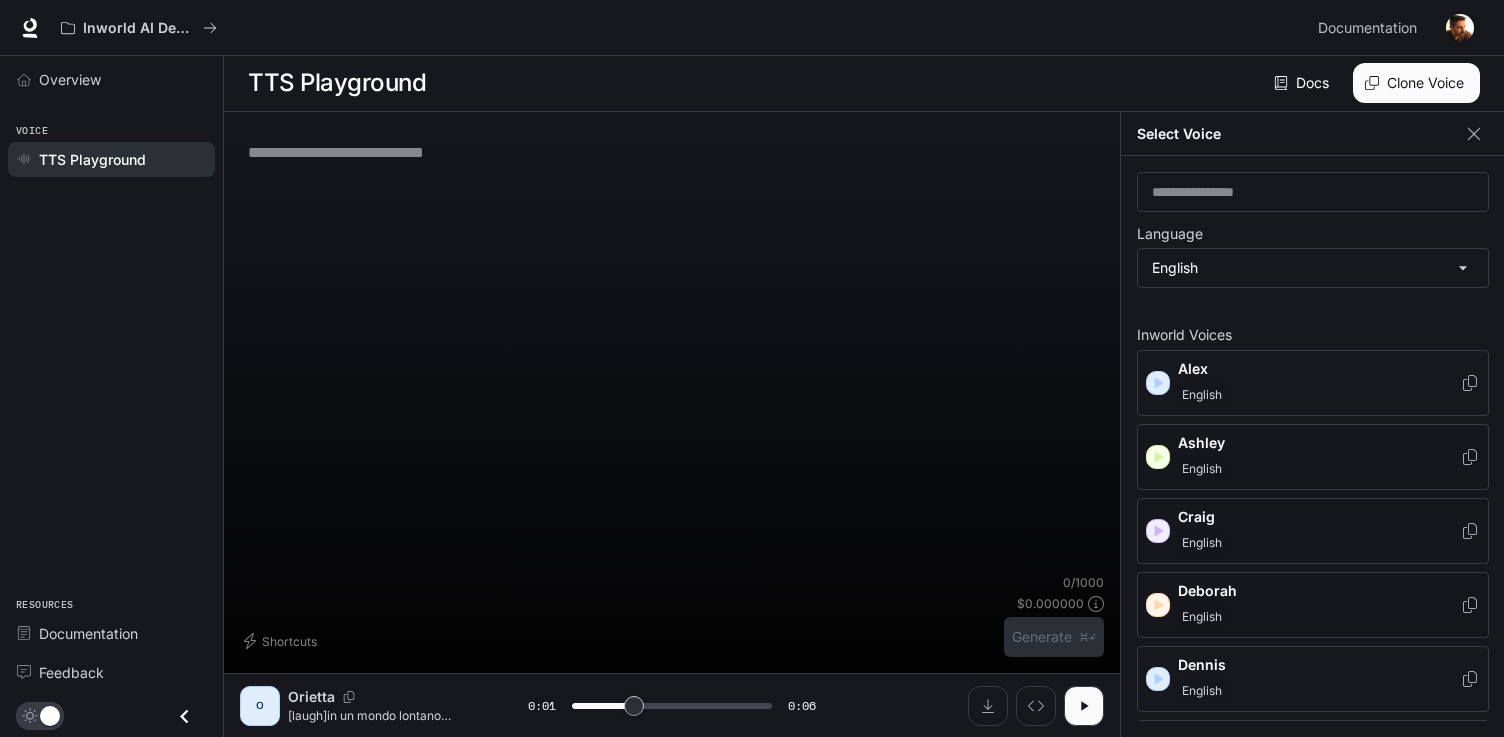 click 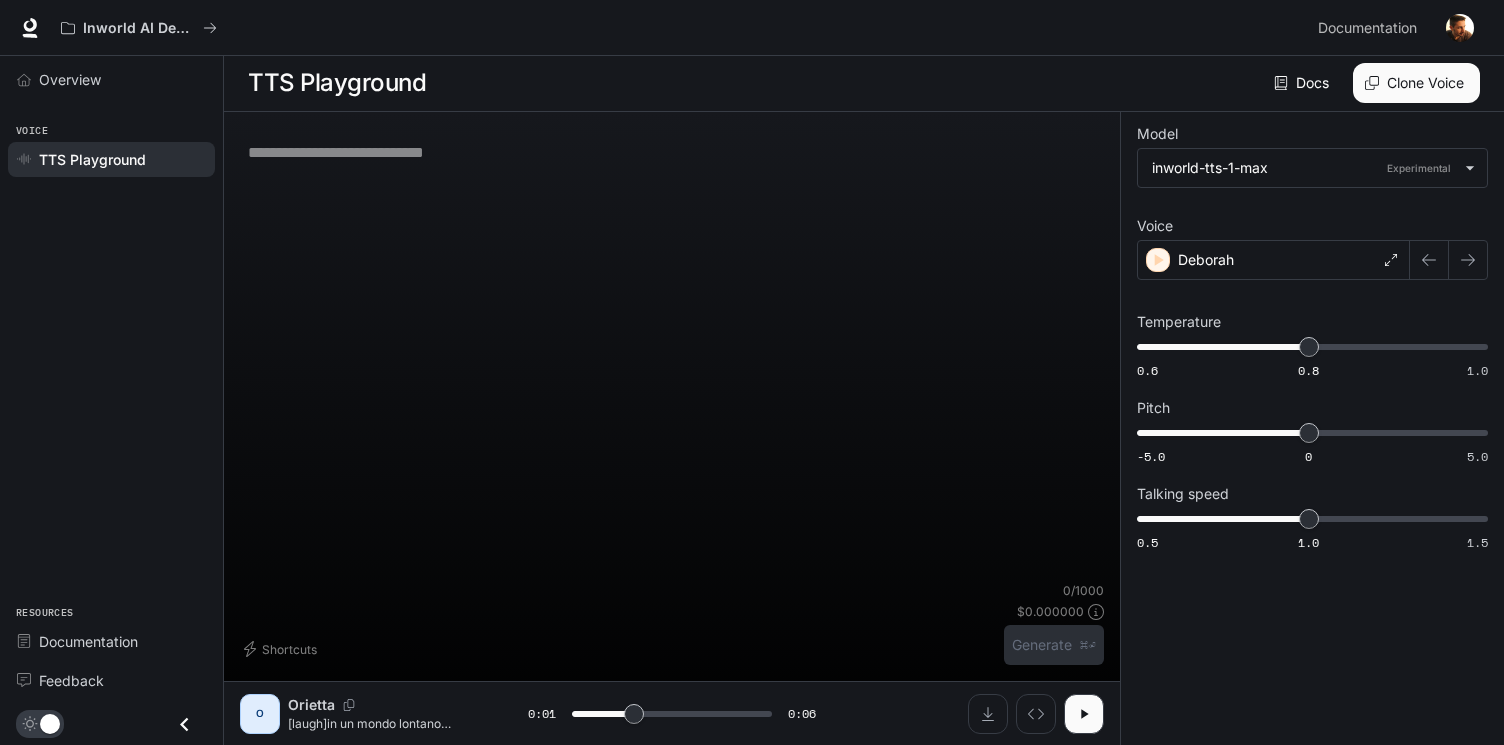 click at bounding box center [672, 152] 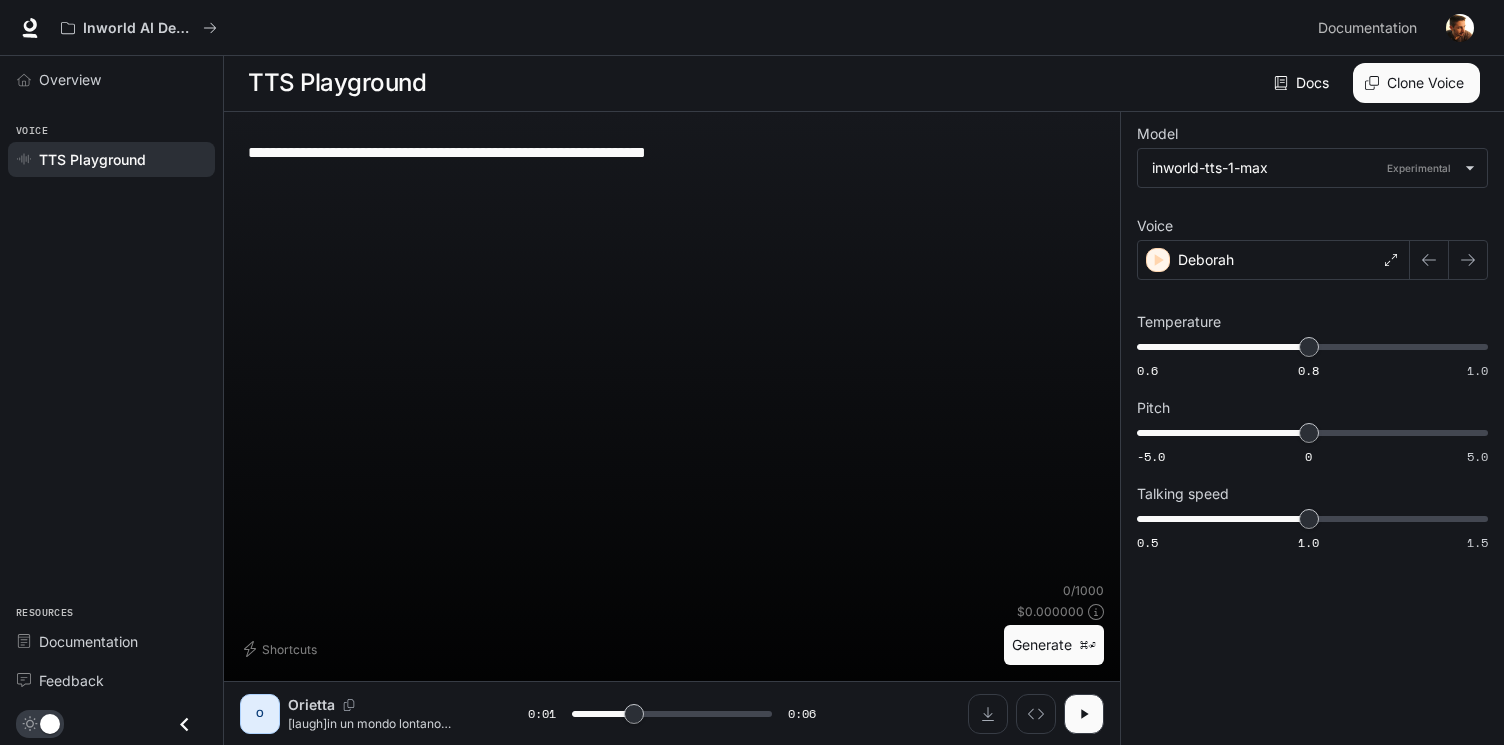 type on "***" 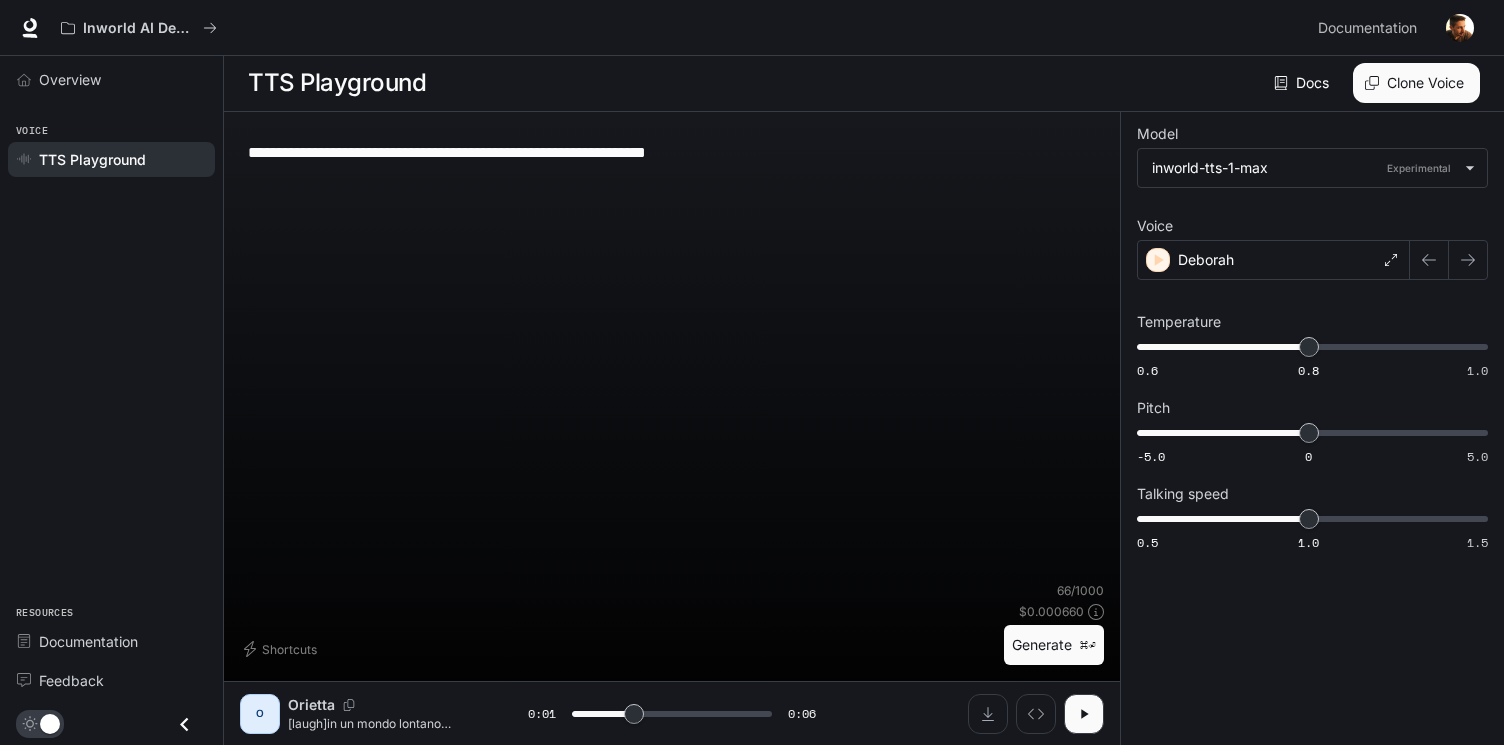 type on "**********" 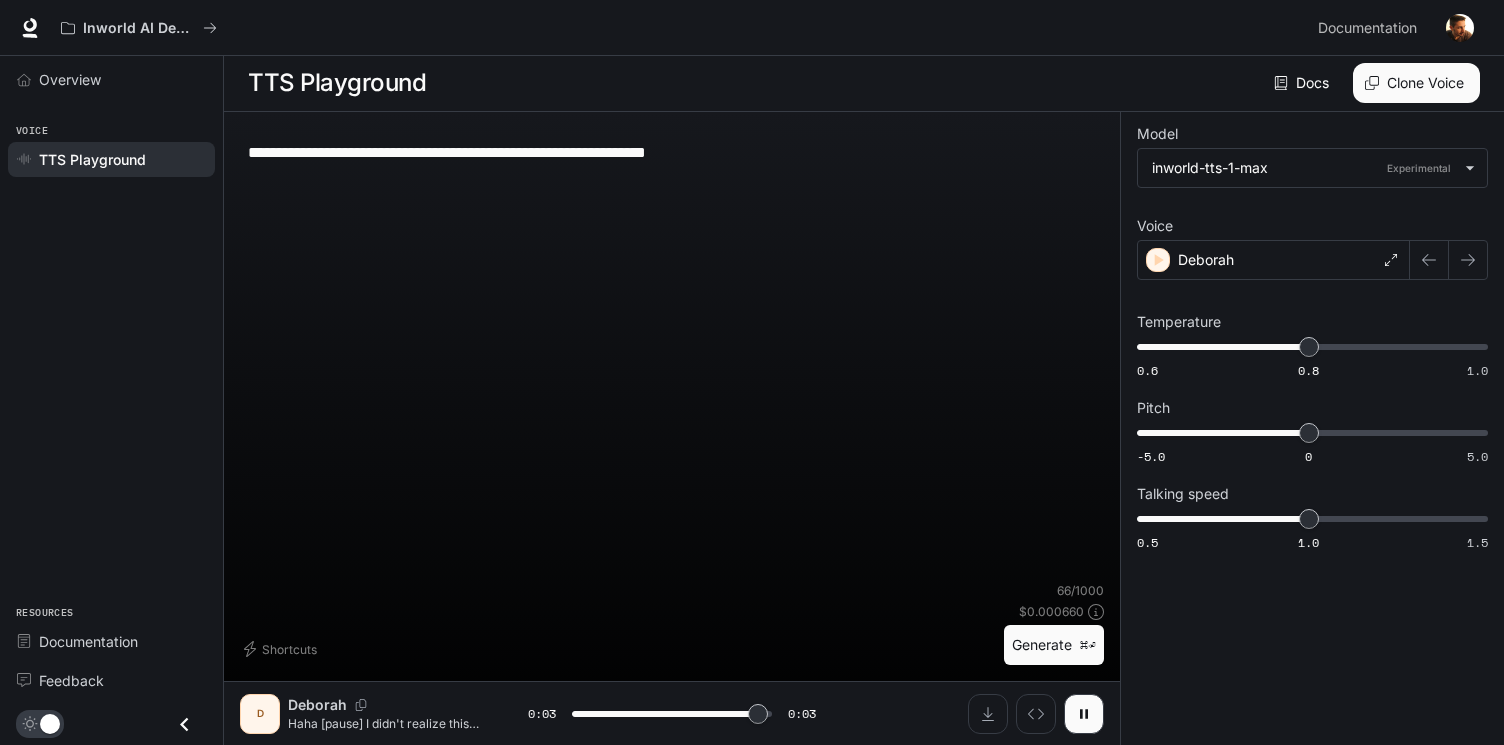 type on "*" 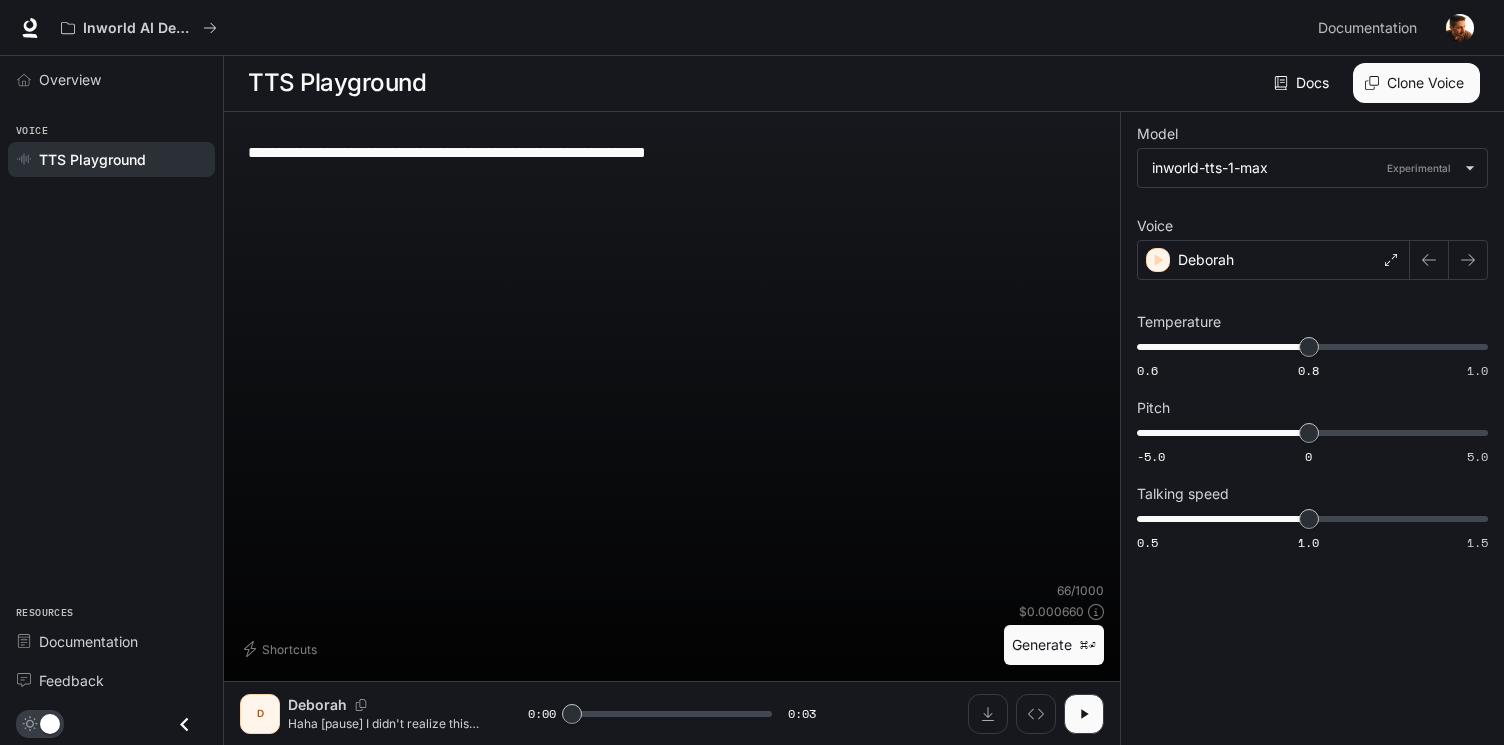 drag, startPoint x: 351, startPoint y: 148, endPoint x: 205, endPoint y: 148, distance: 146 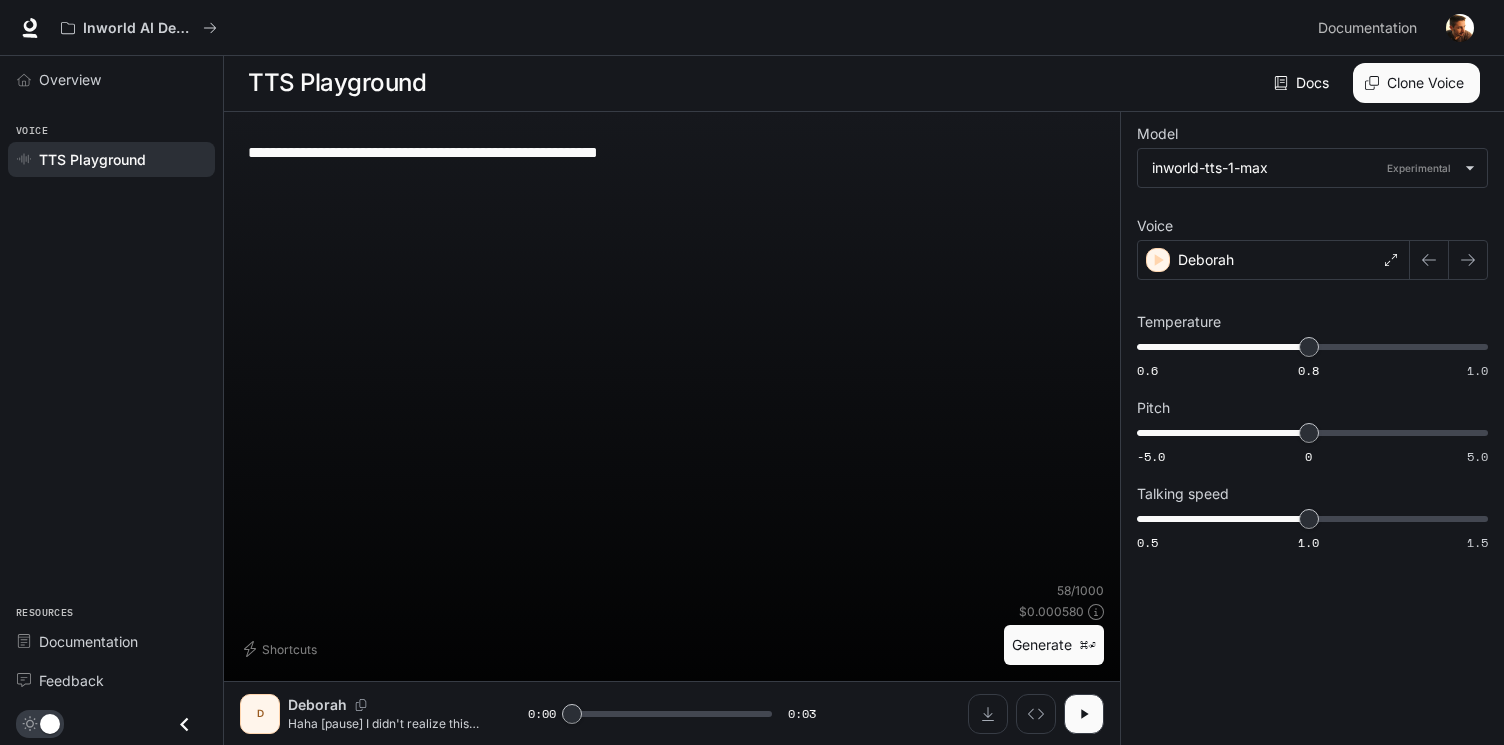 type on "**********" 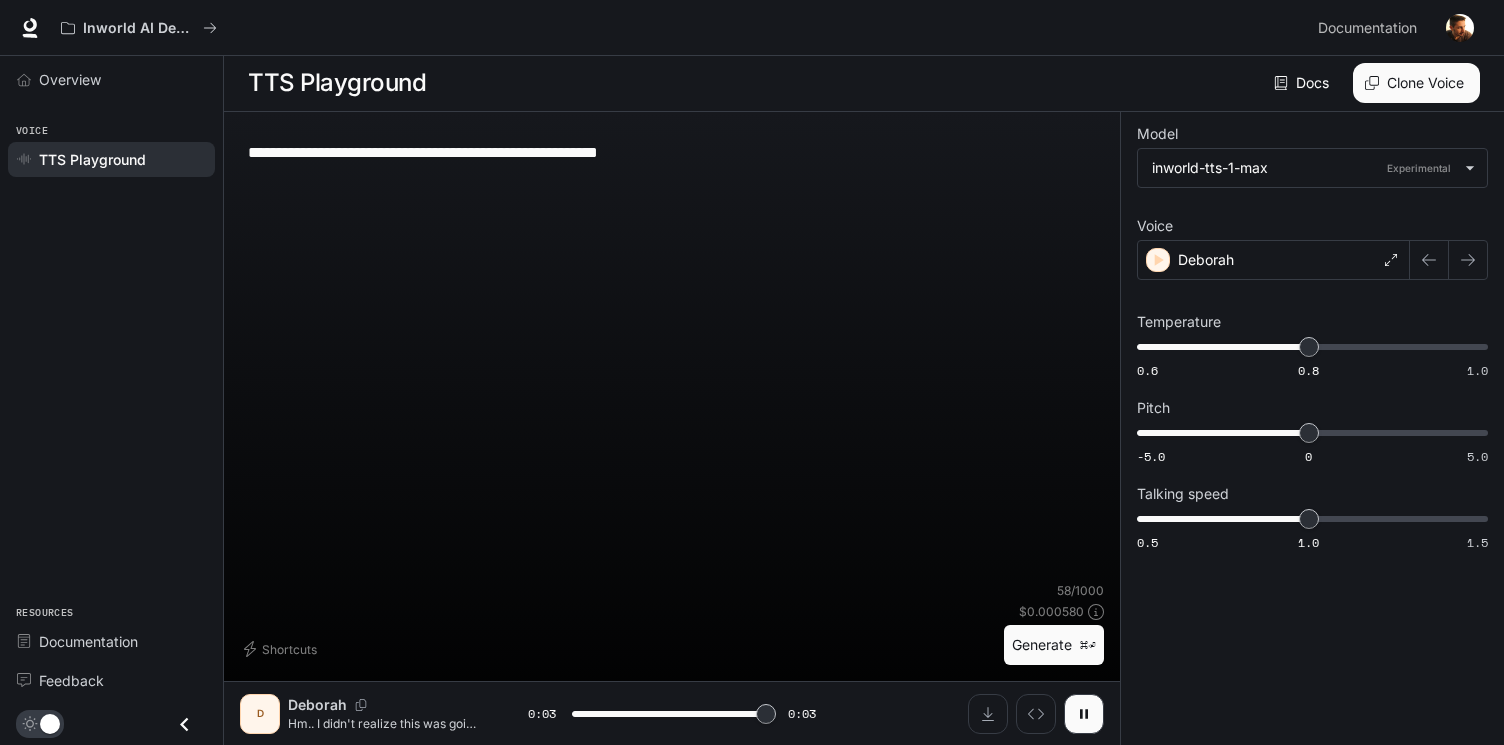 type on "*" 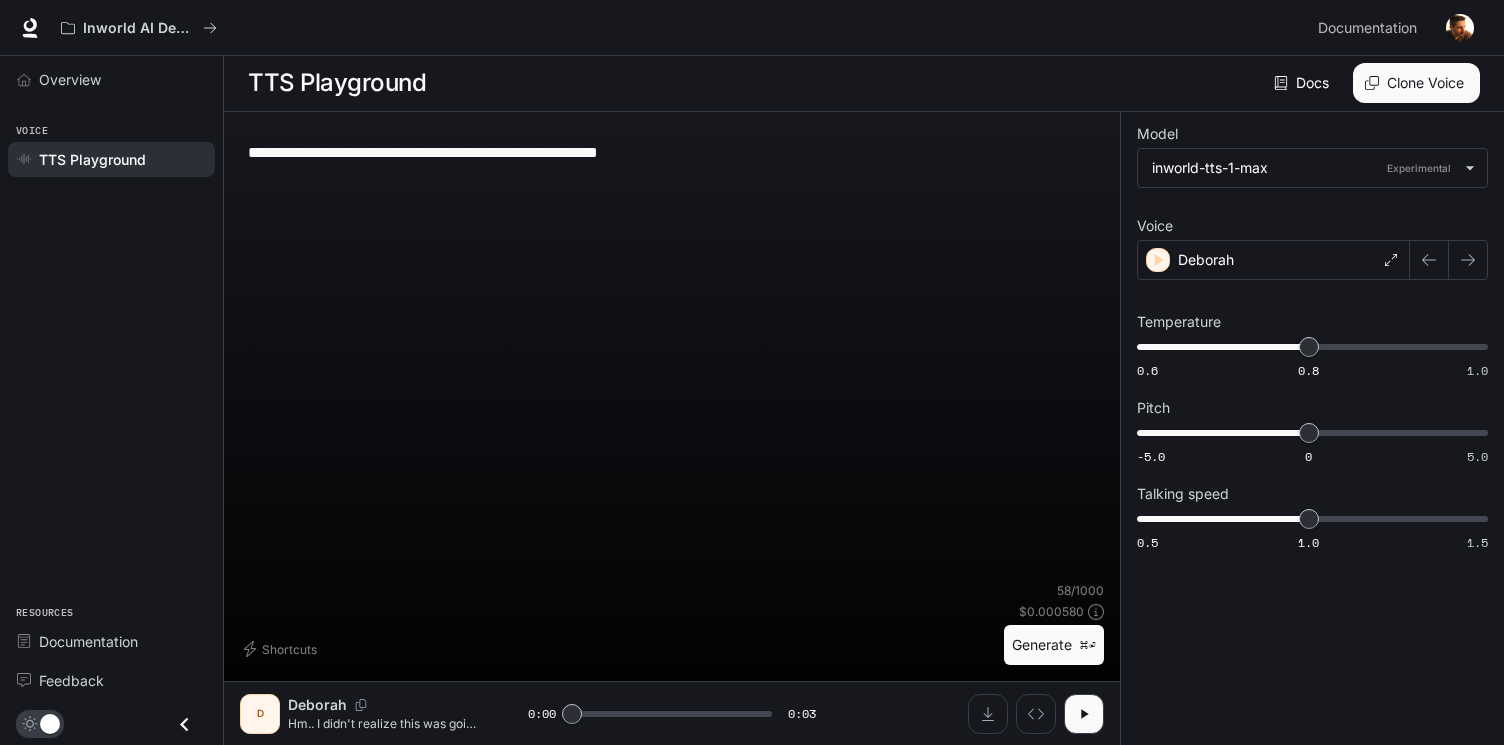 click on "**********" at bounding box center (672, 152) 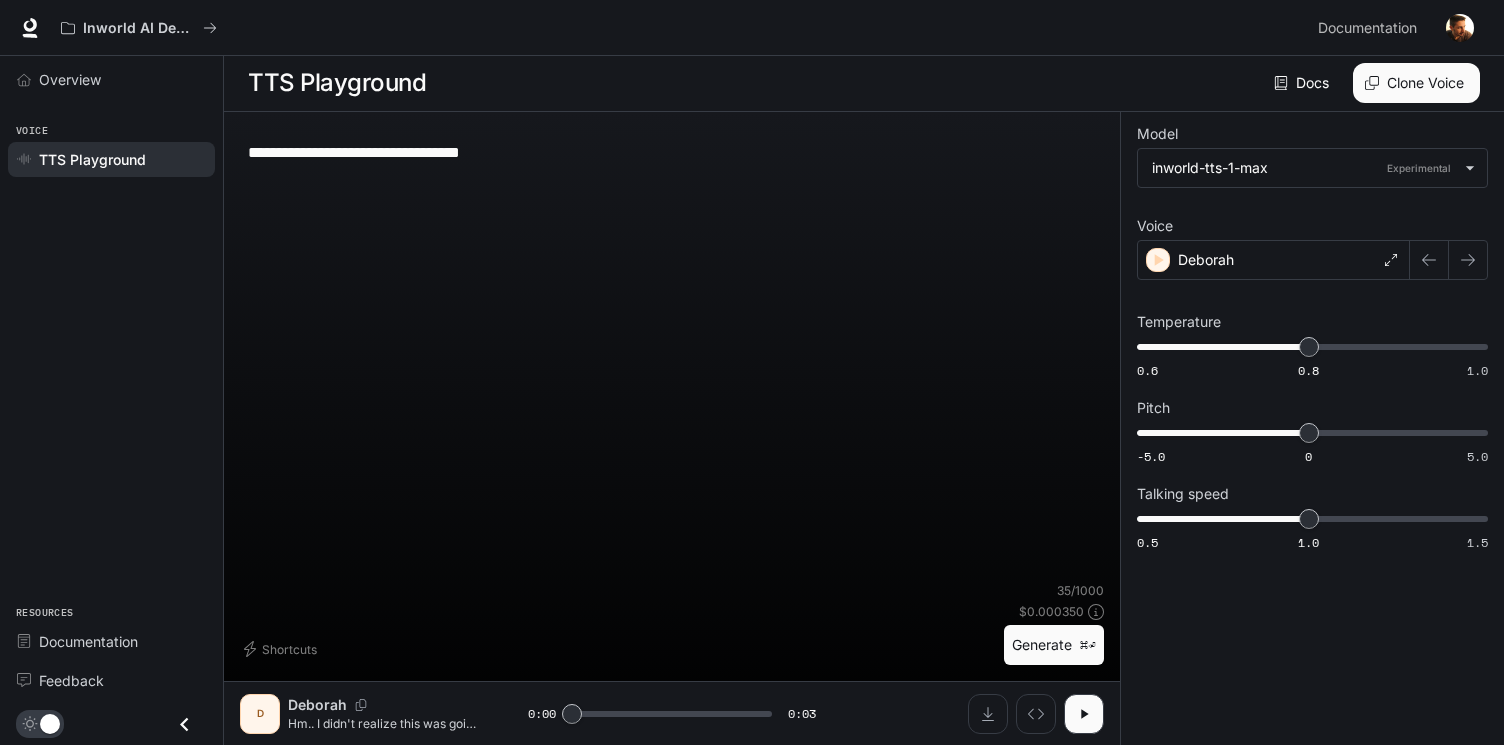 type on "**********" 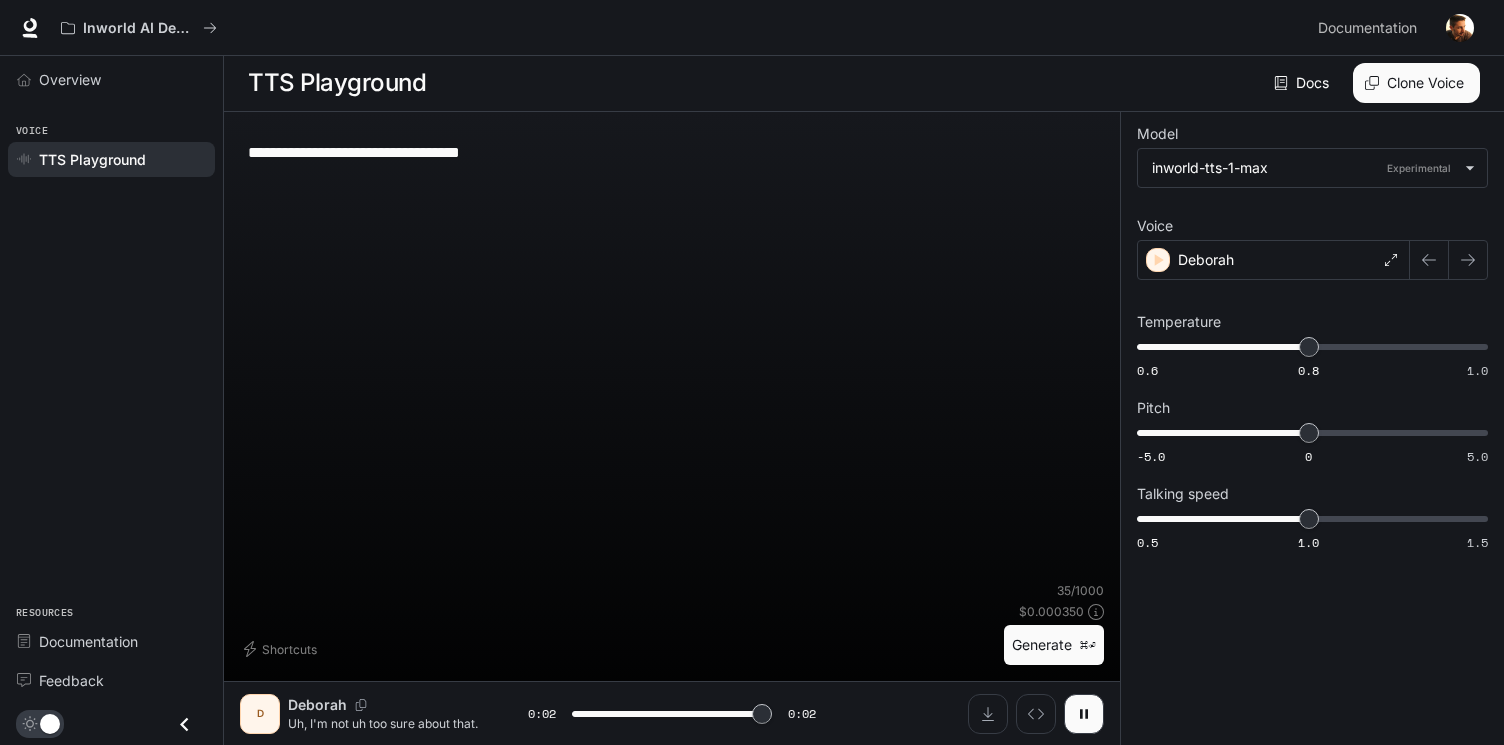 type on "*" 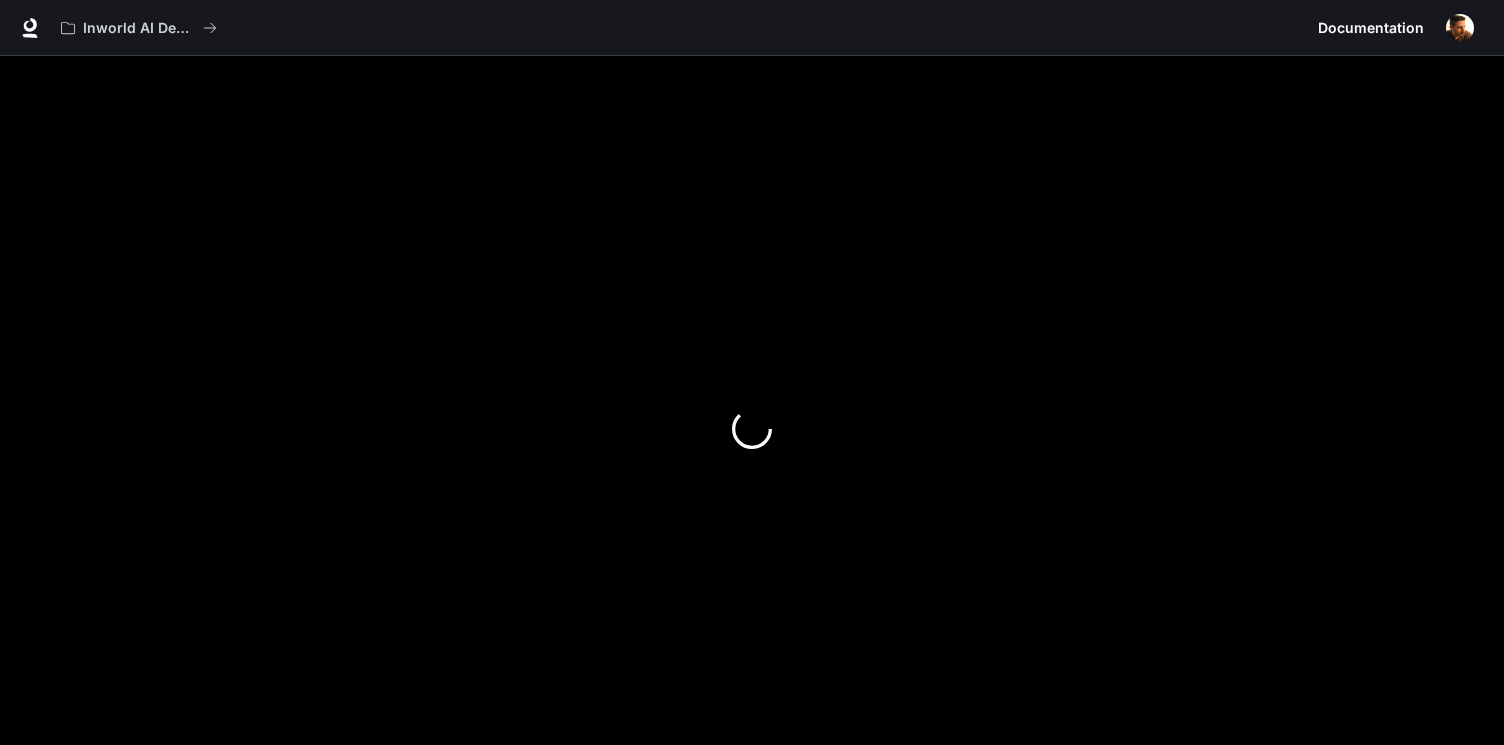 scroll, scrollTop: 0, scrollLeft: 0, axis: both 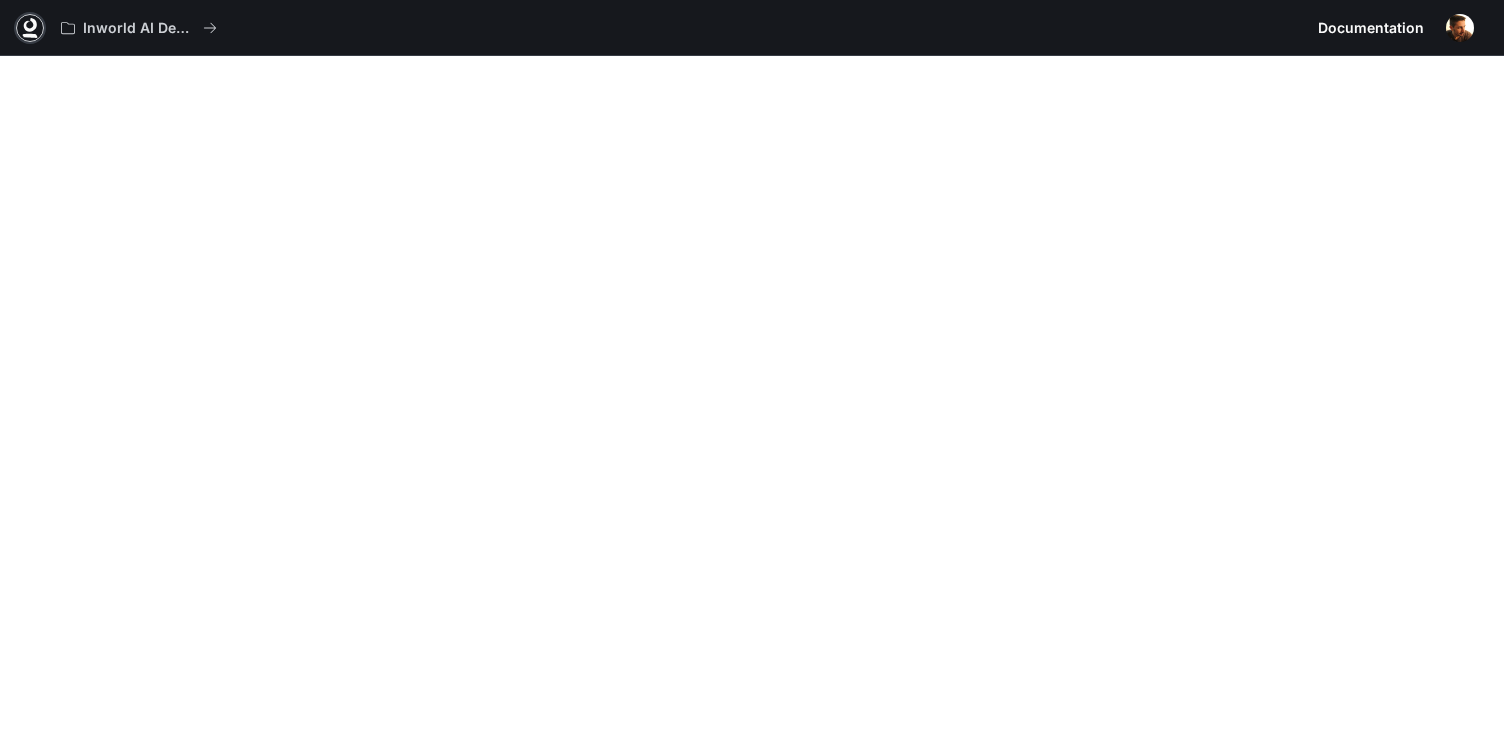 click 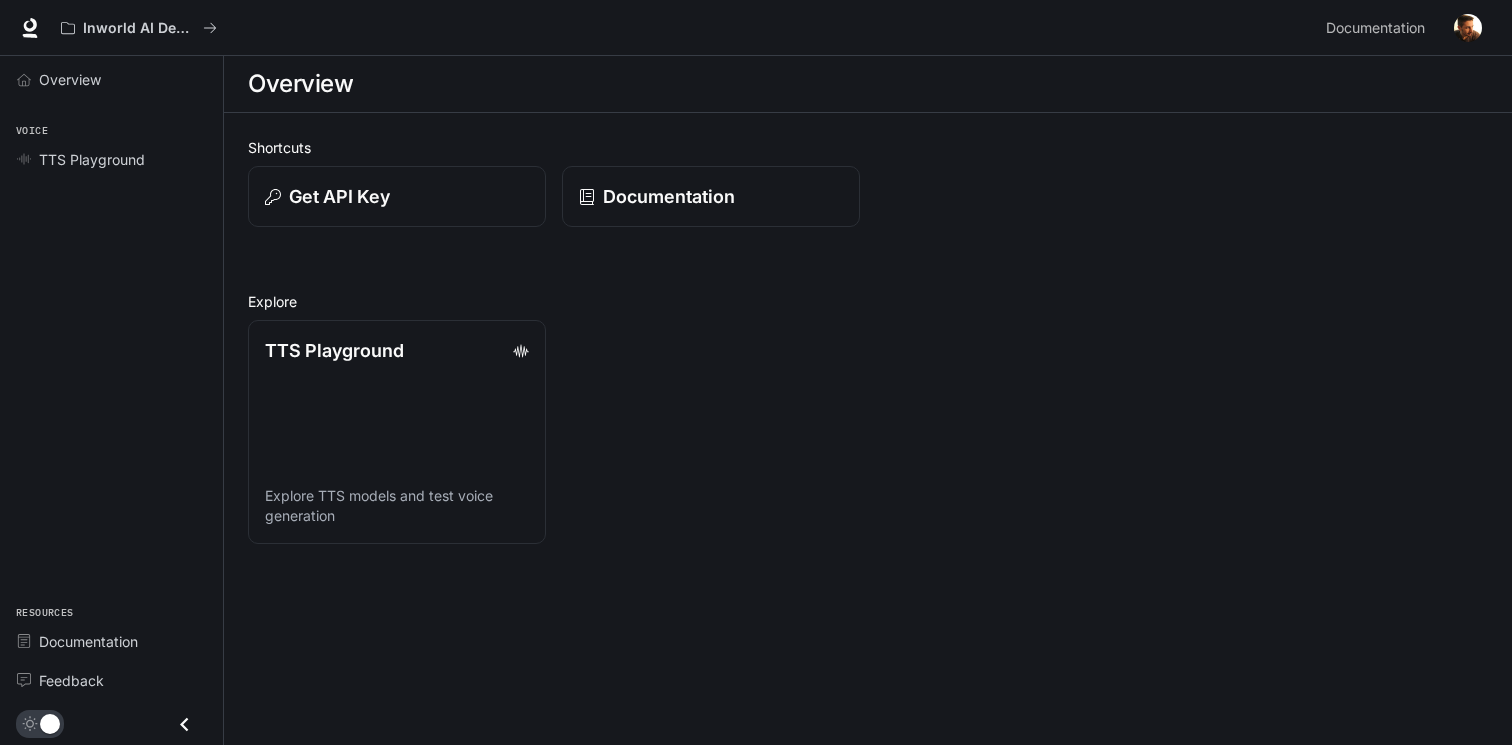 scroll, scrollTop: 0, scrollLeft: 0, axis: both 